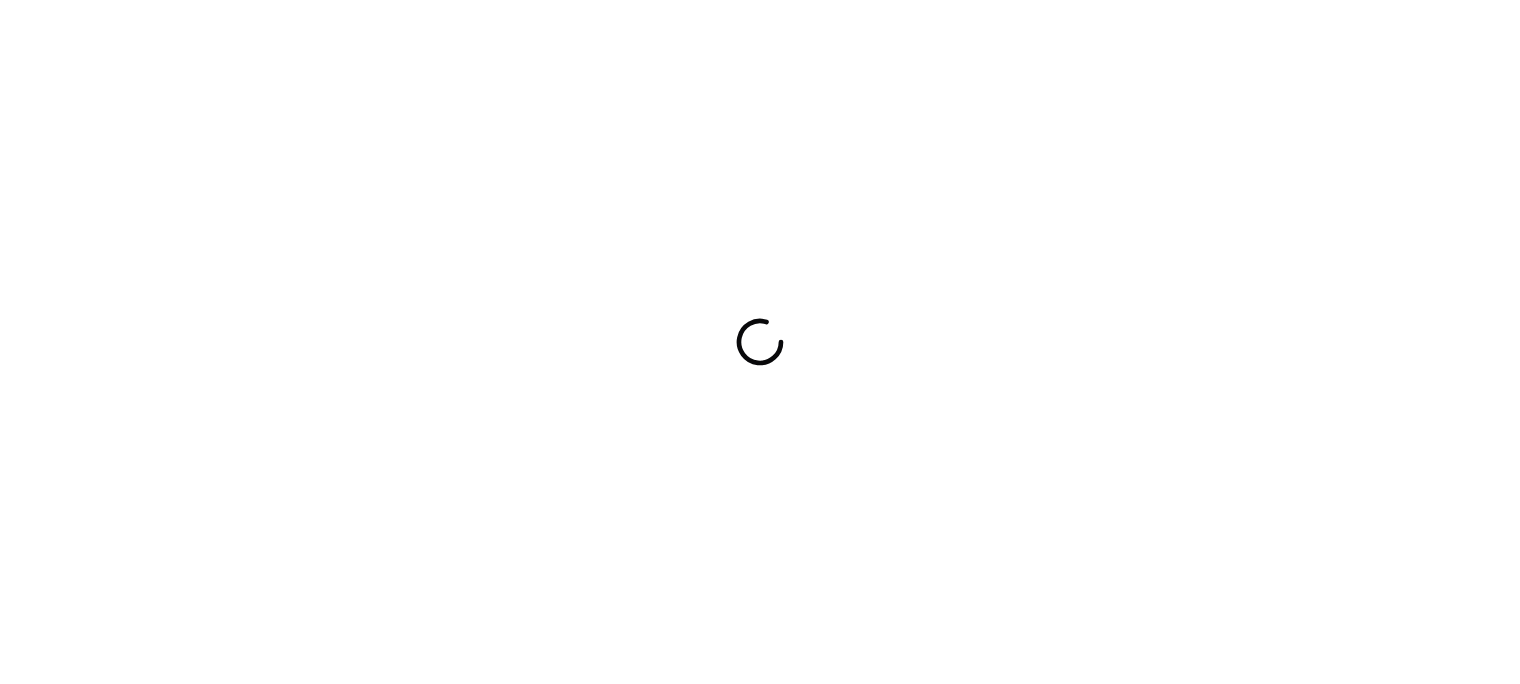 scroll, scrollTop: 0, scrollLeft: 0, axis: both 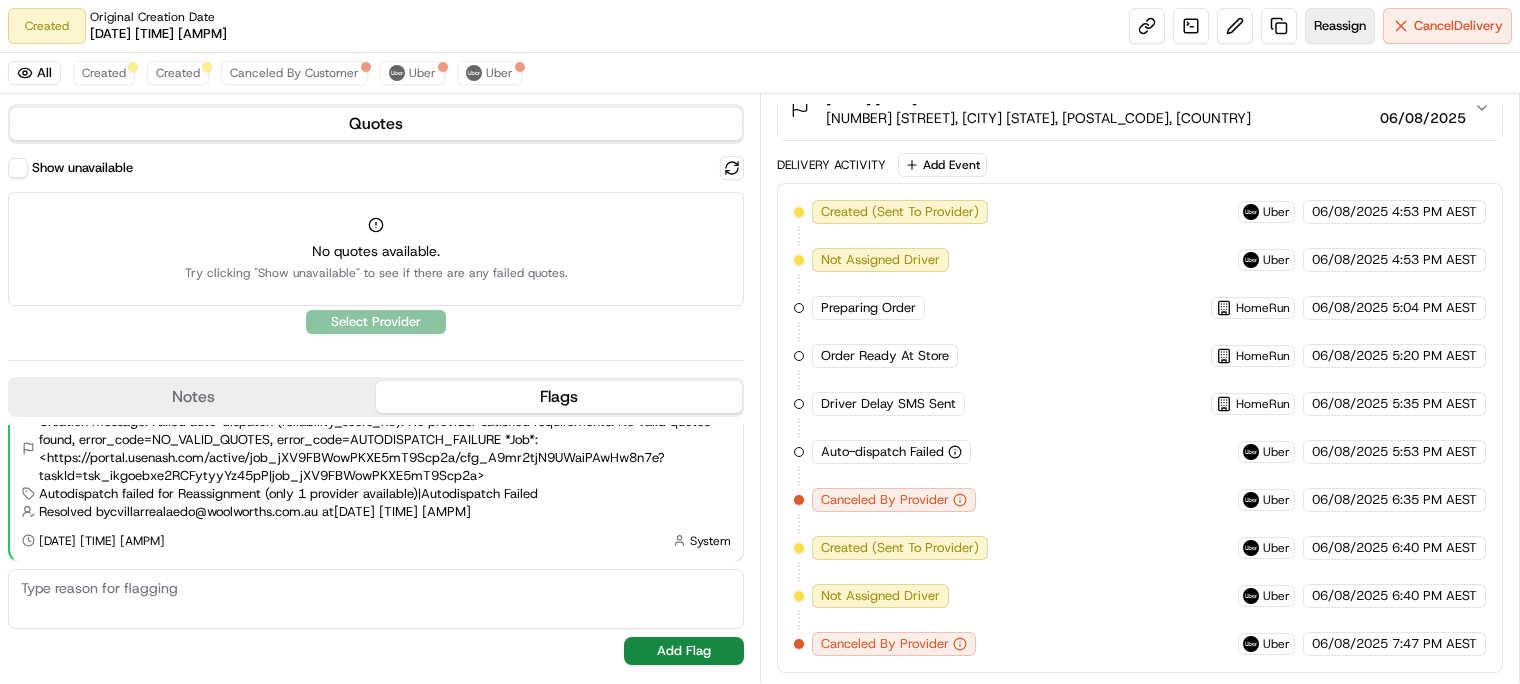 click on "Reassign" at bounding box center (1340, 26) 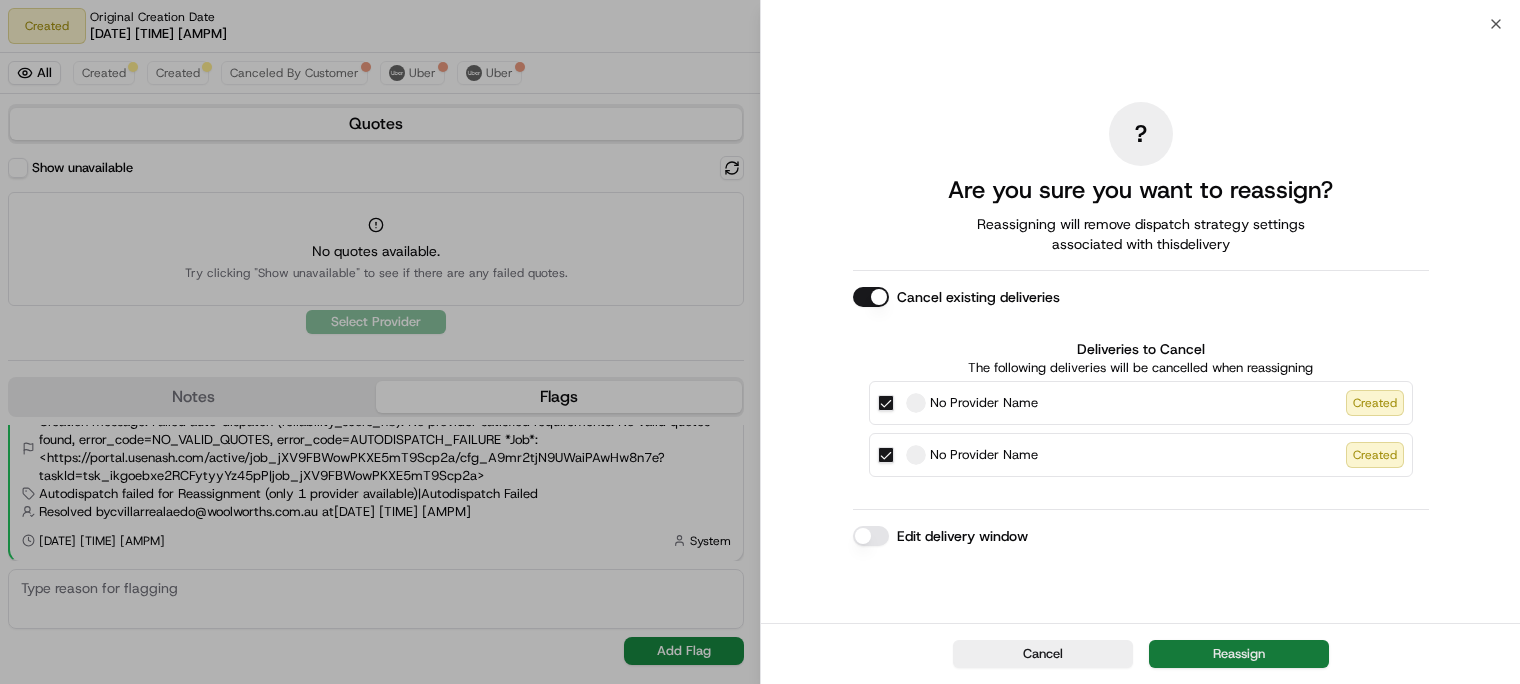 click on "Reassign" at bounding box center (1239, 654) 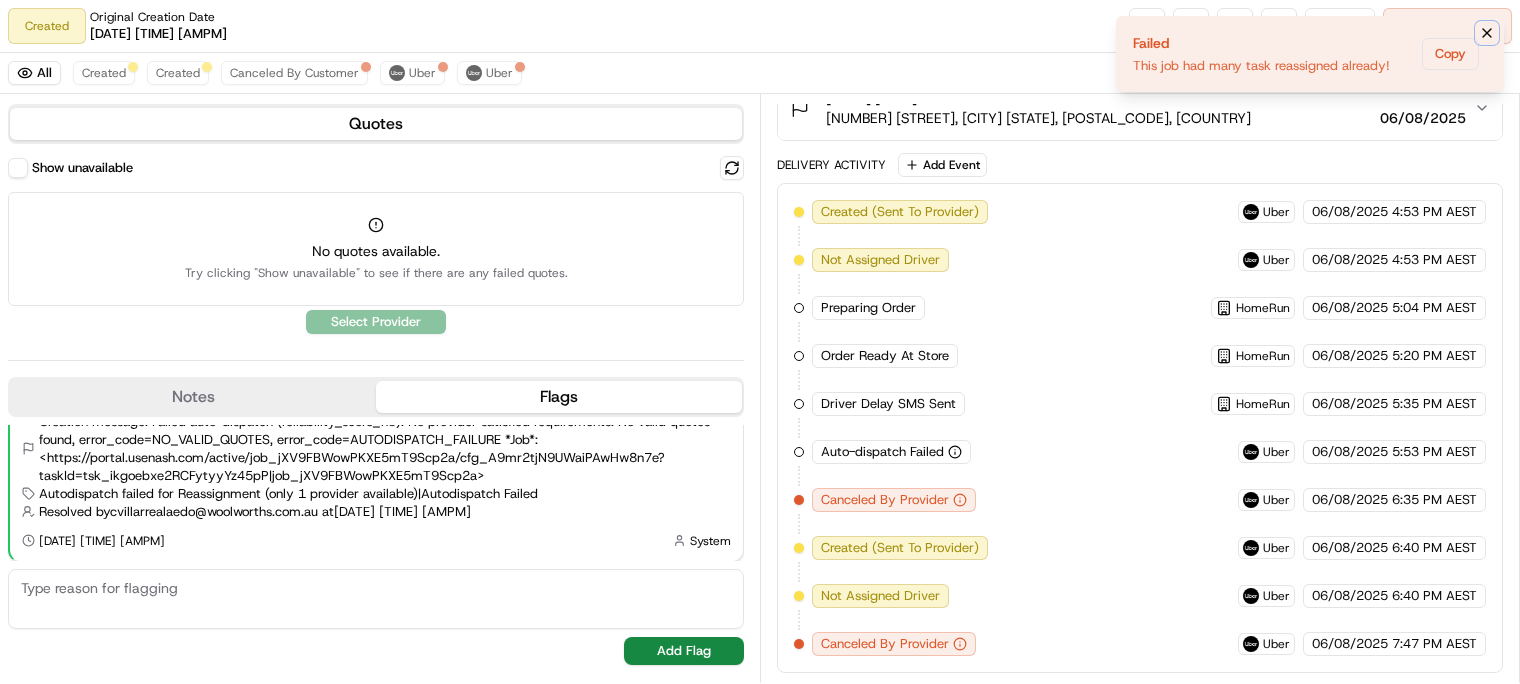 click 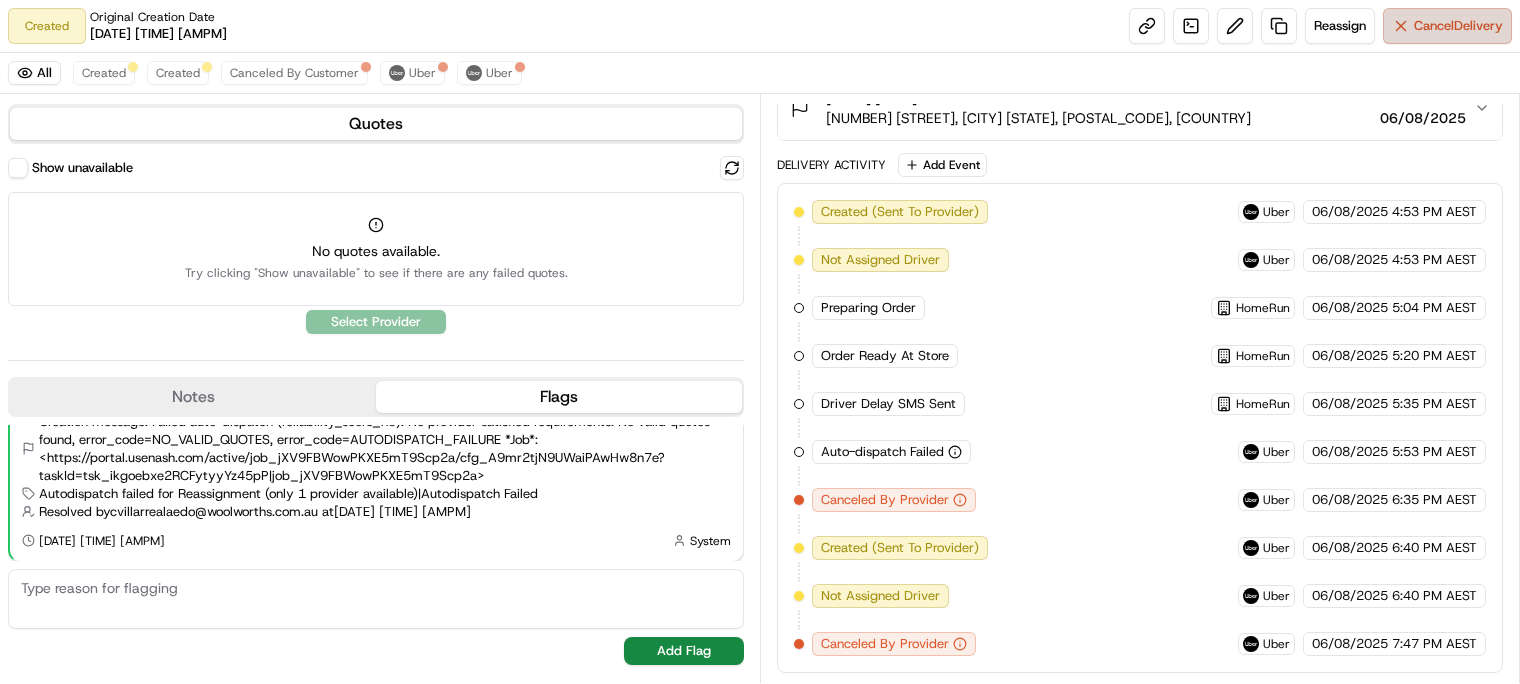 click on "Cancel  Delivery" at bounding box center (1458, 26) 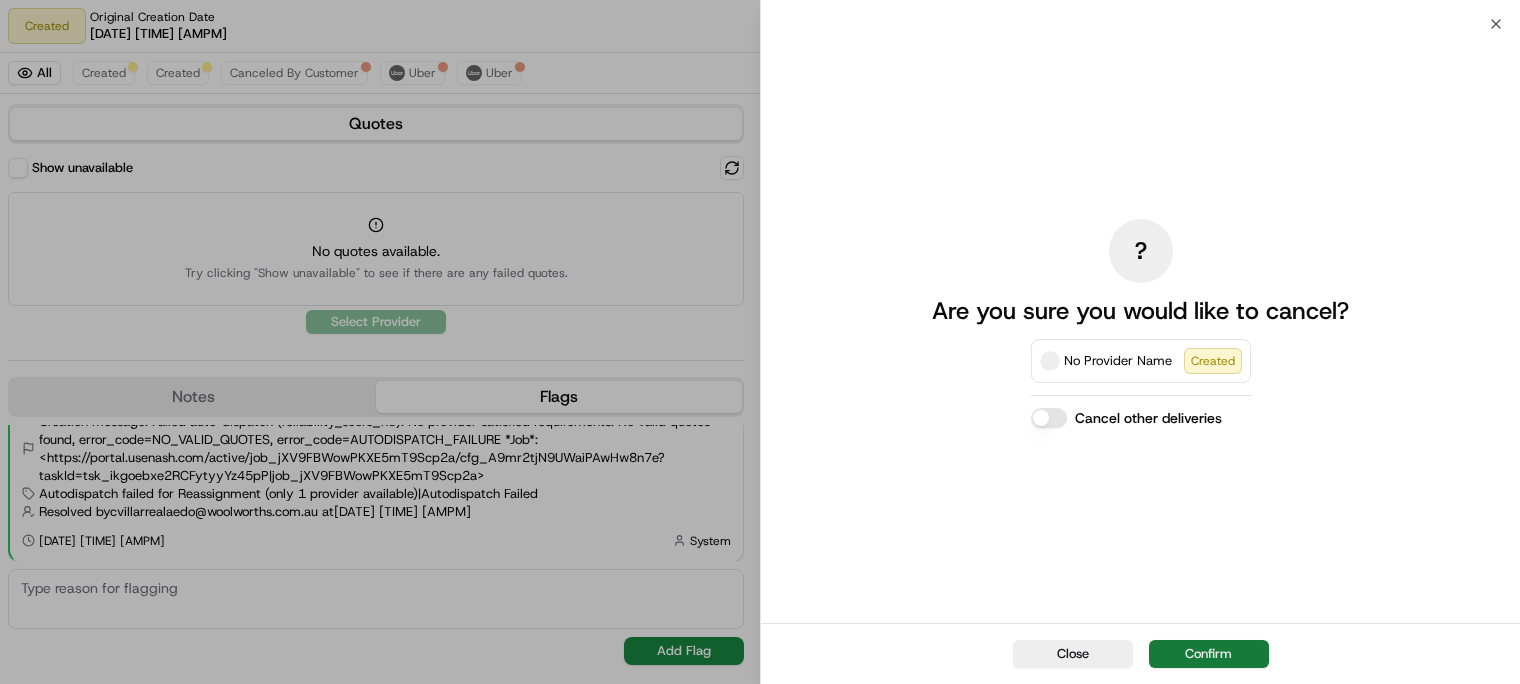 click on "Confirm" at bounding box center [1209, 654] 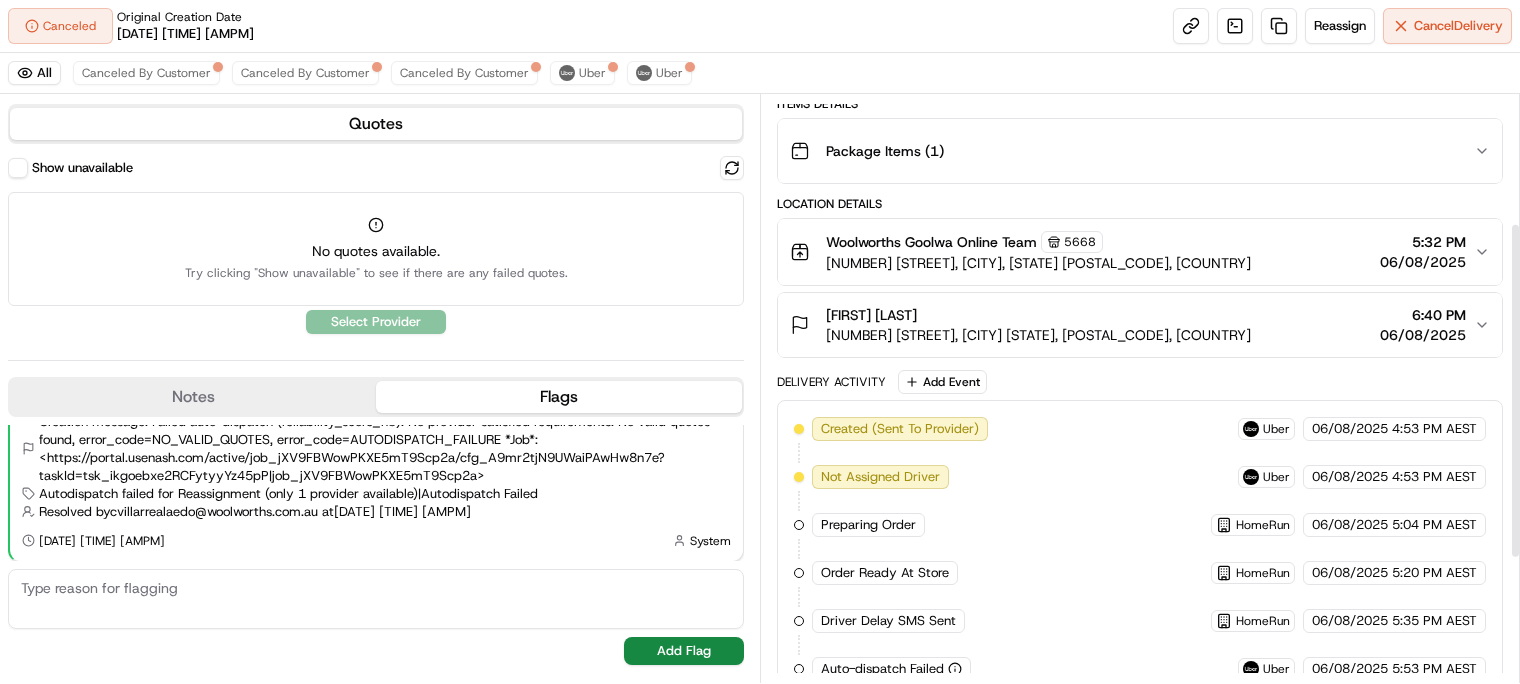 scroll, scrollTop: 0, scrollLeft: 0, axis: both 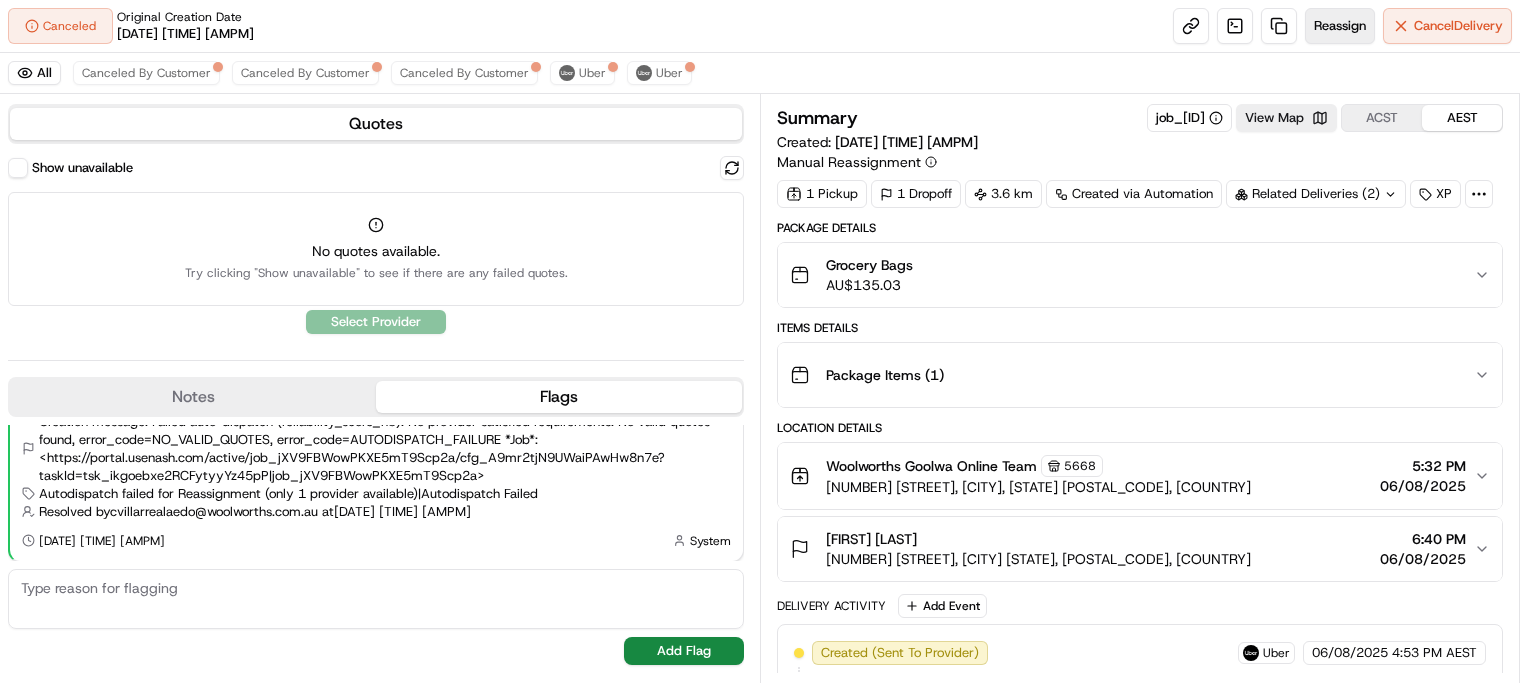 click on "Reassign" at bounding box center (1340, 26) 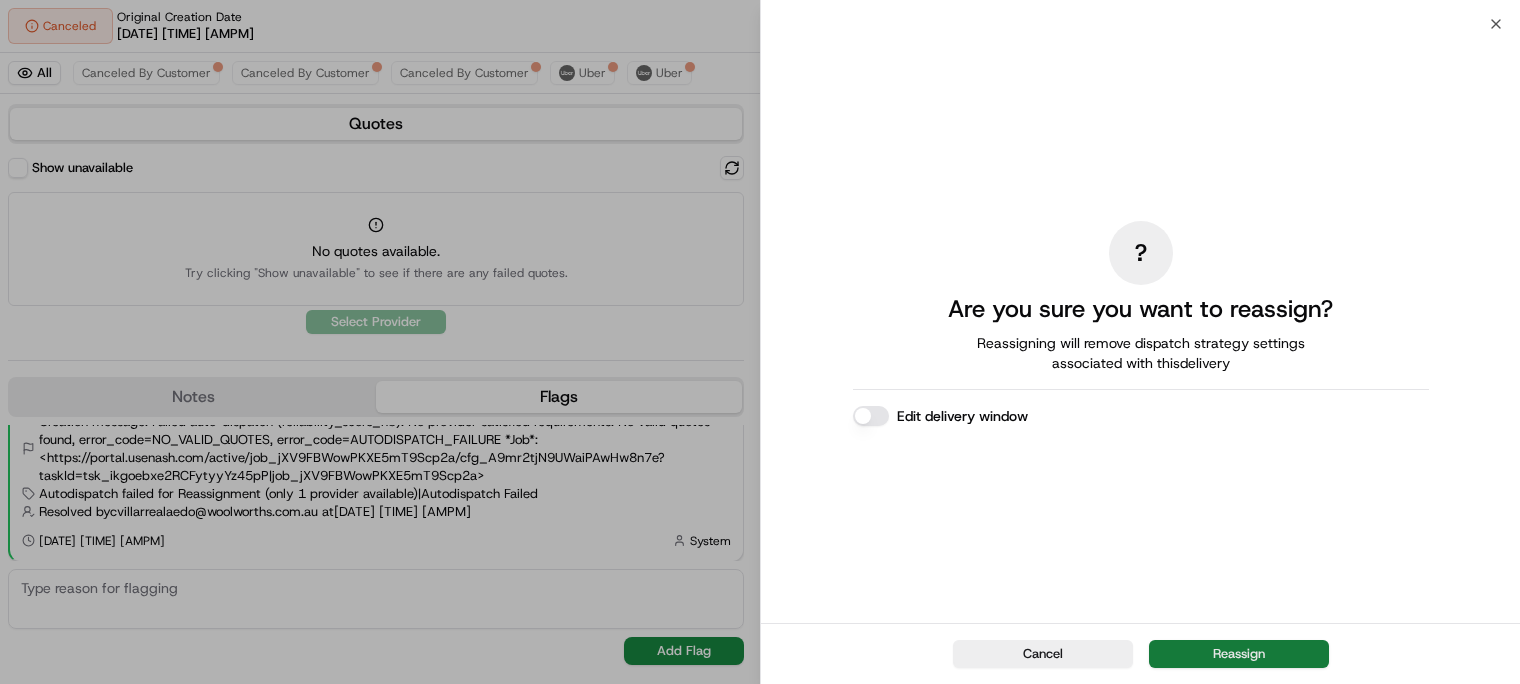 click on "Reassign" at bounding box center [1239, 654] 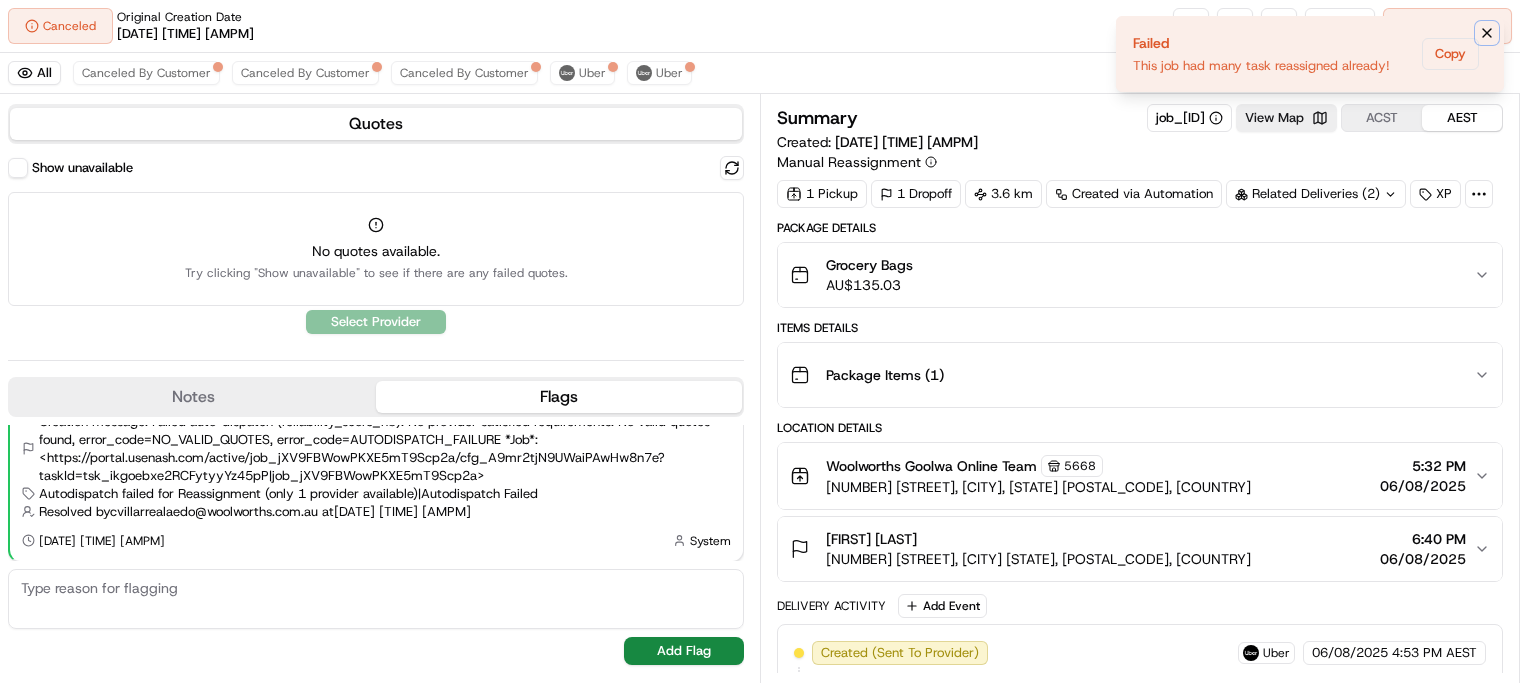 click 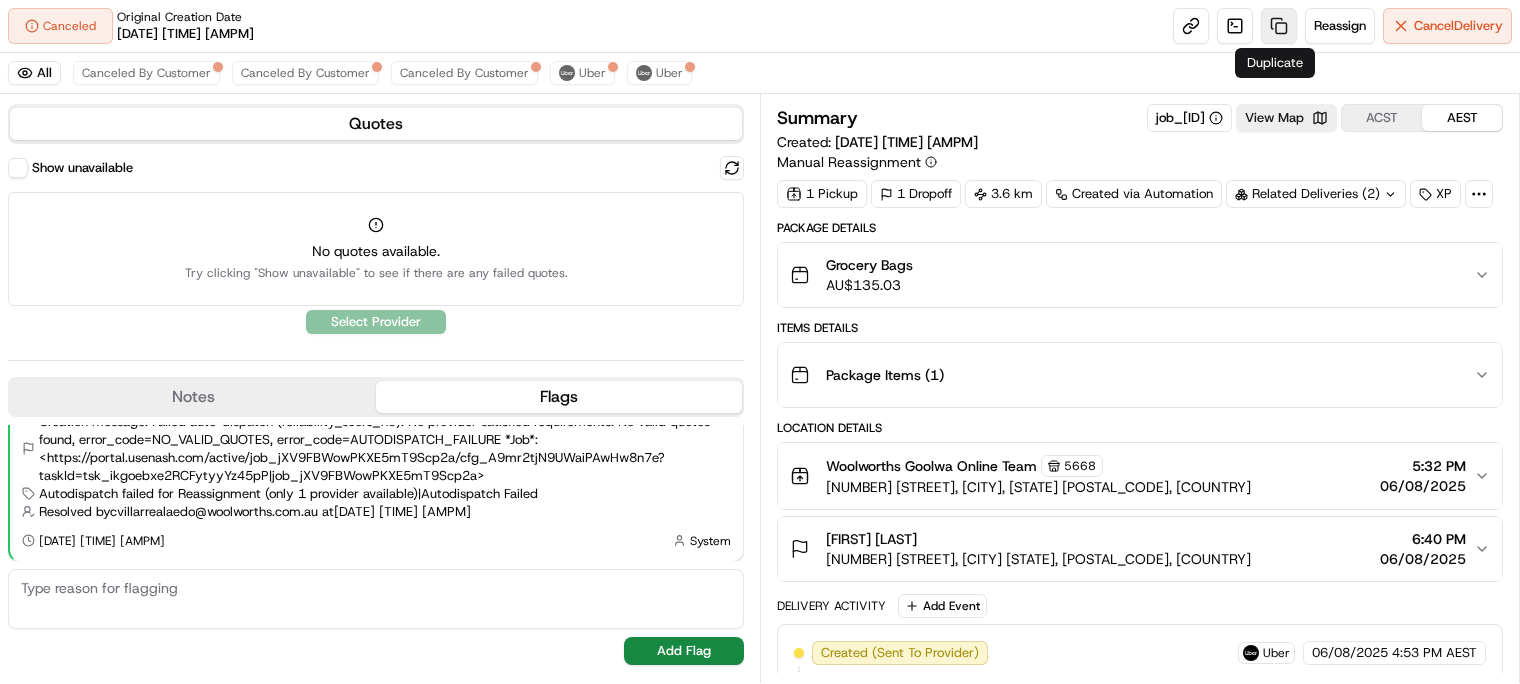 click at bounding box center (1279, 26) 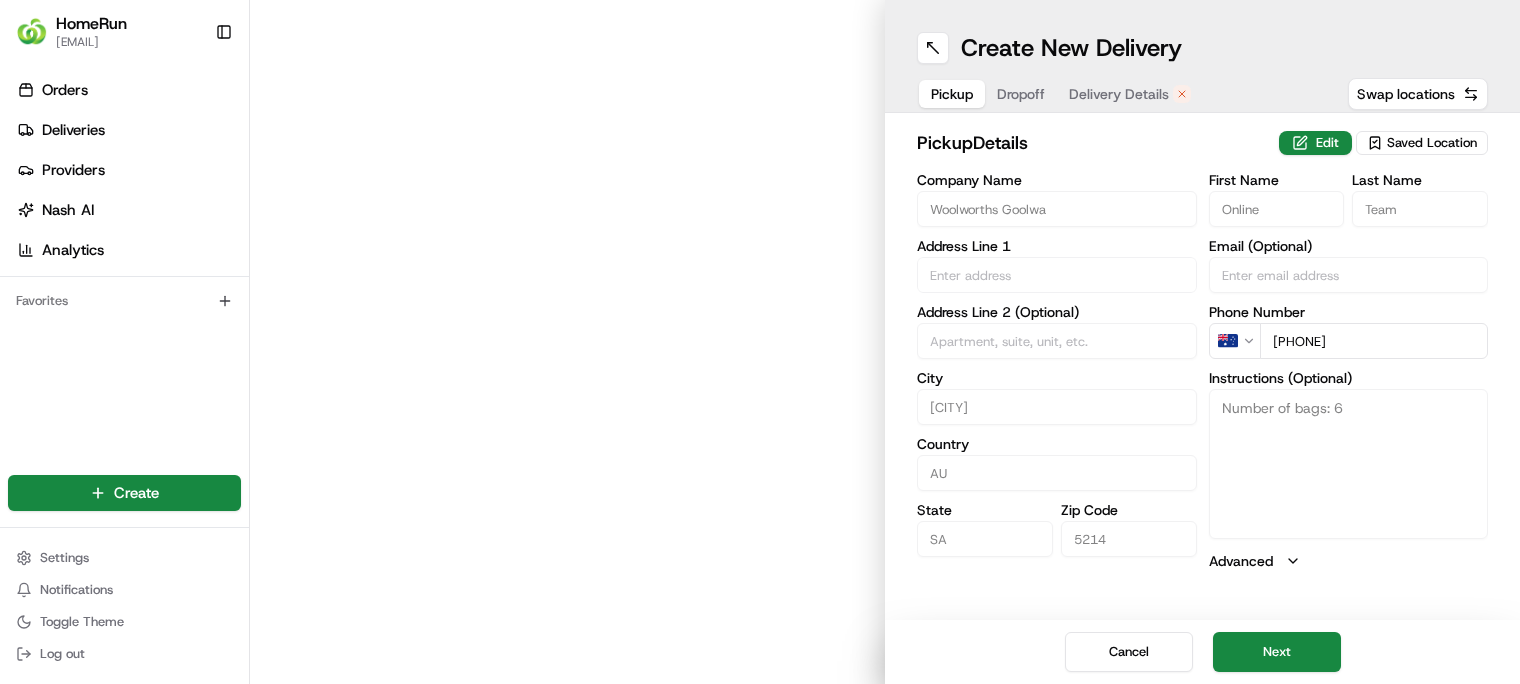 type on "33 Hutchinson Street" 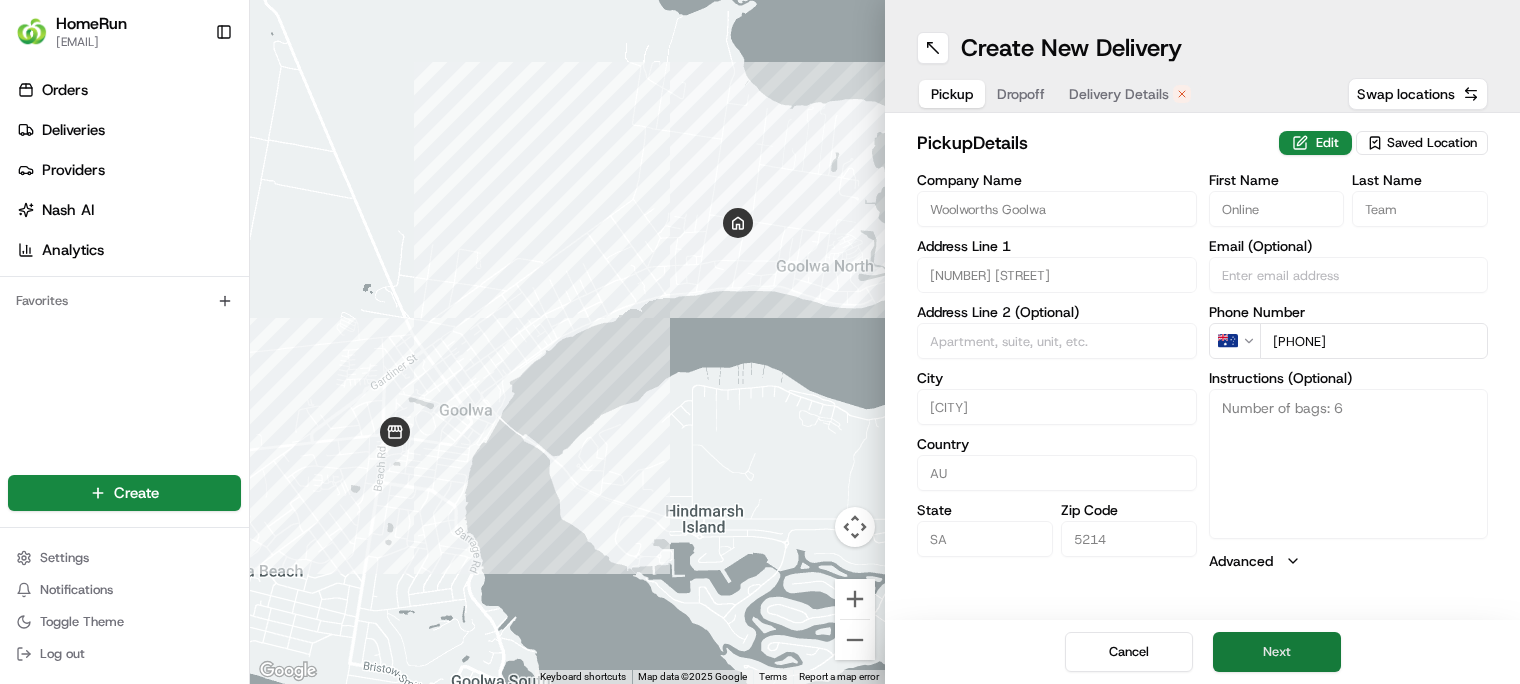 click on "Next" at bounding box center [1277, 652] 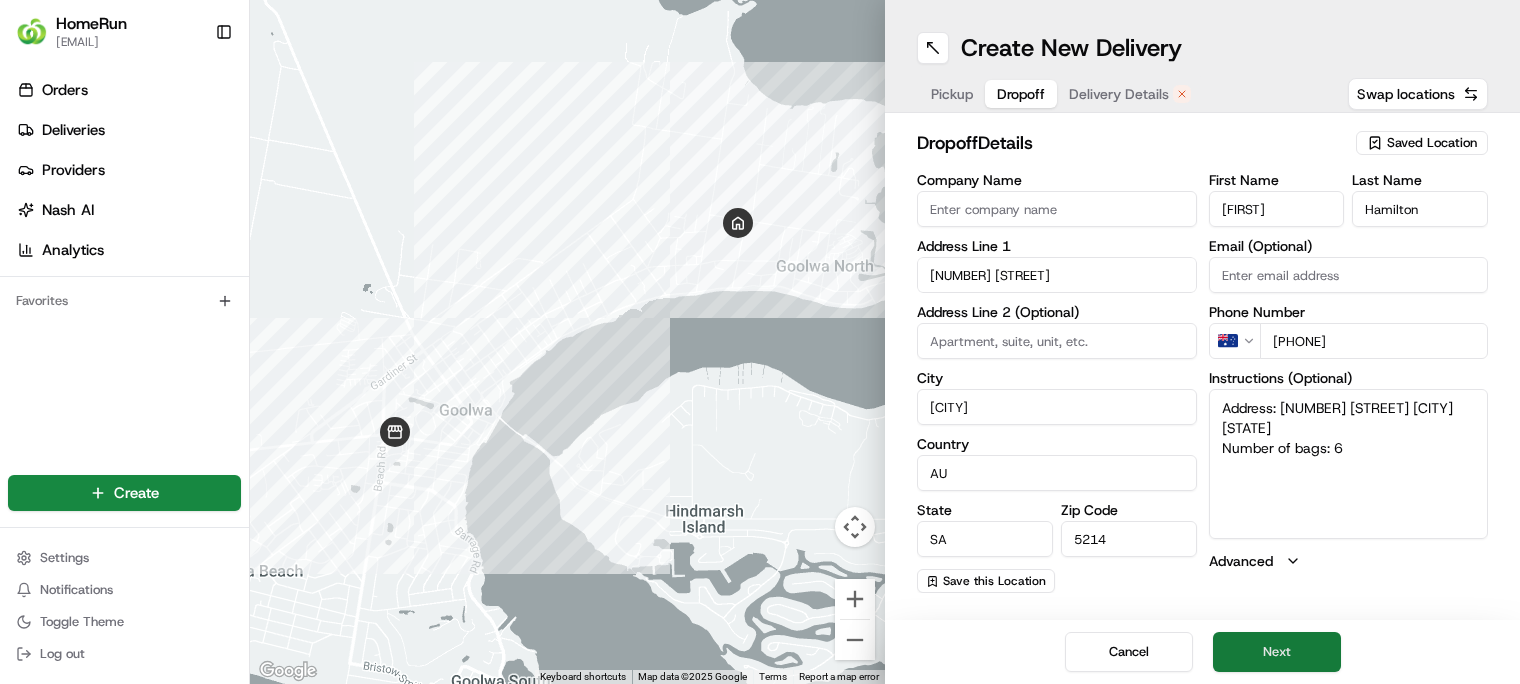 click on "Next" at bounding box center [1277, 652] 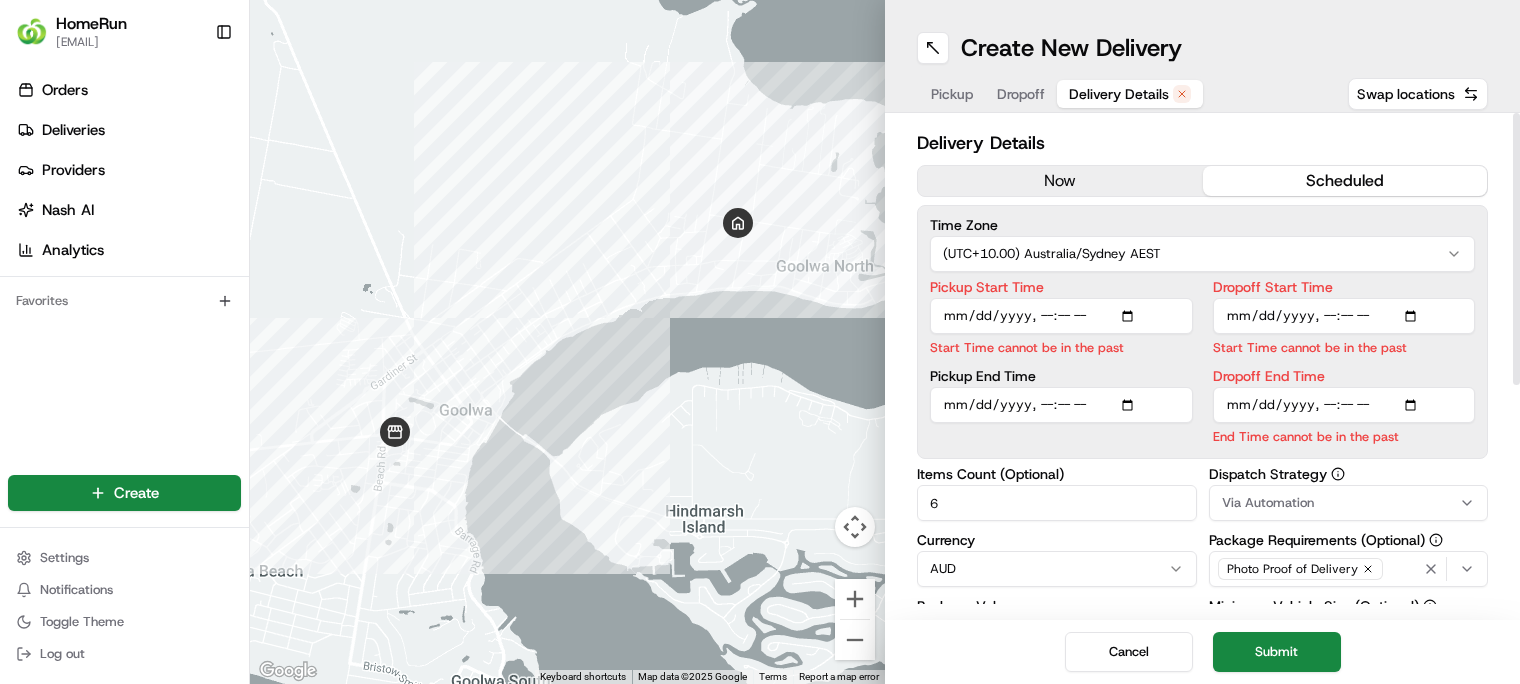 click on "Pickup Start Time" at bounding box center (1061, 316) 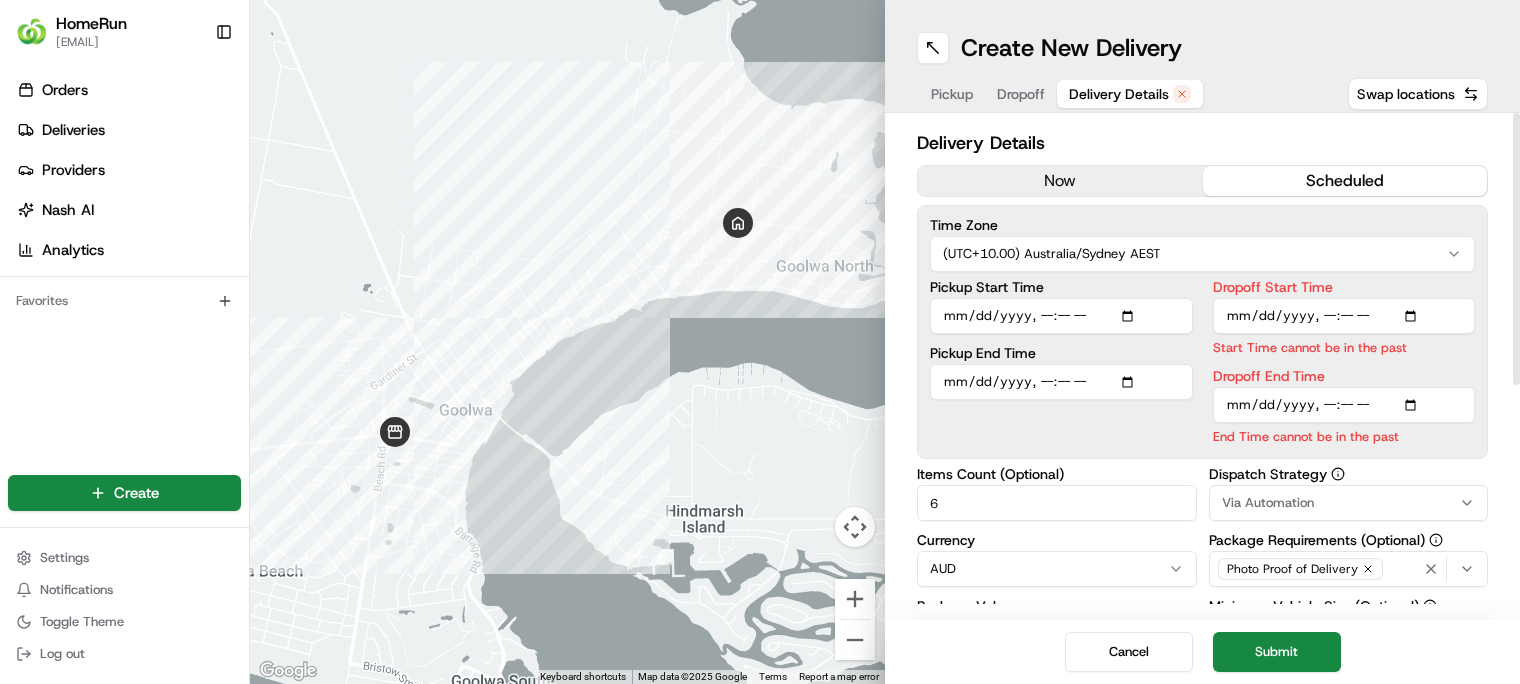 click on "Dropoff Start Time" at bounding box center (1344, 316) 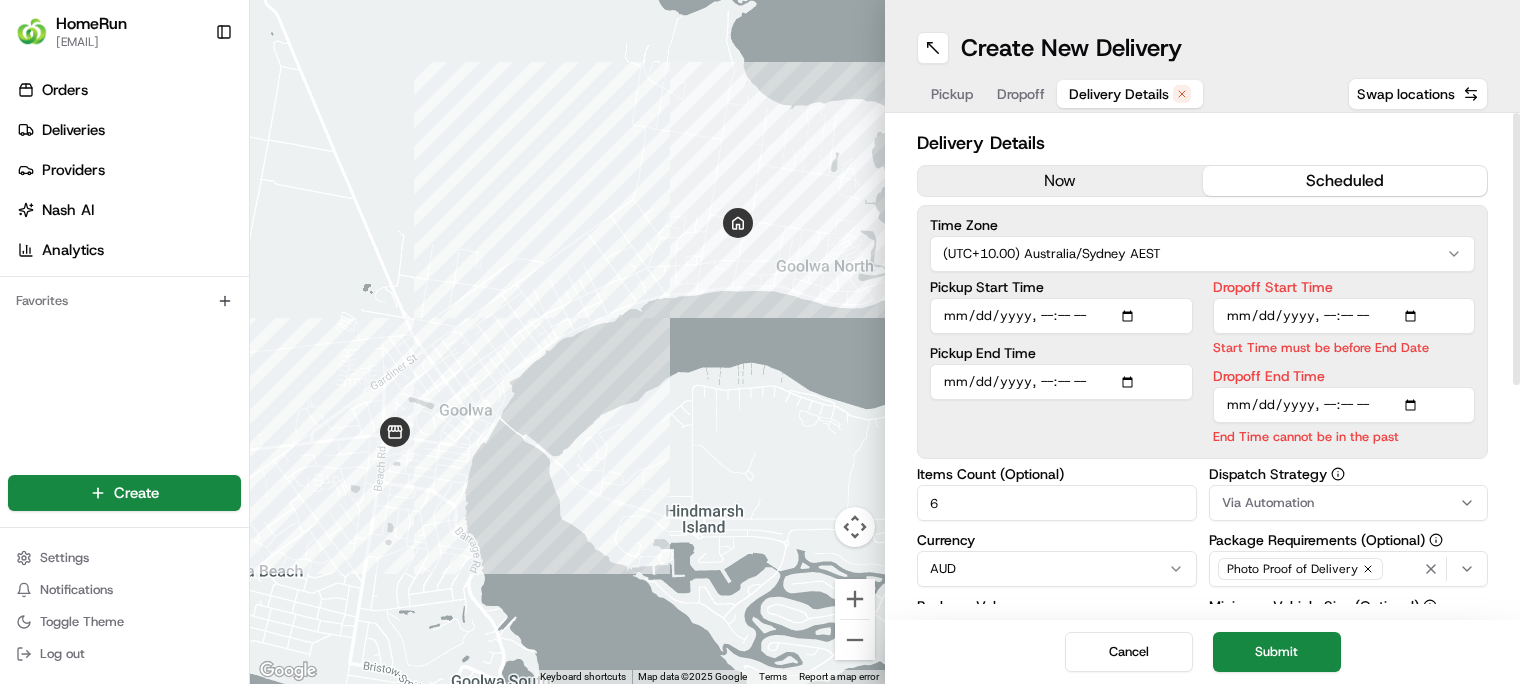 click on "Dropoff End Time" at bounding box center [1344, 405] 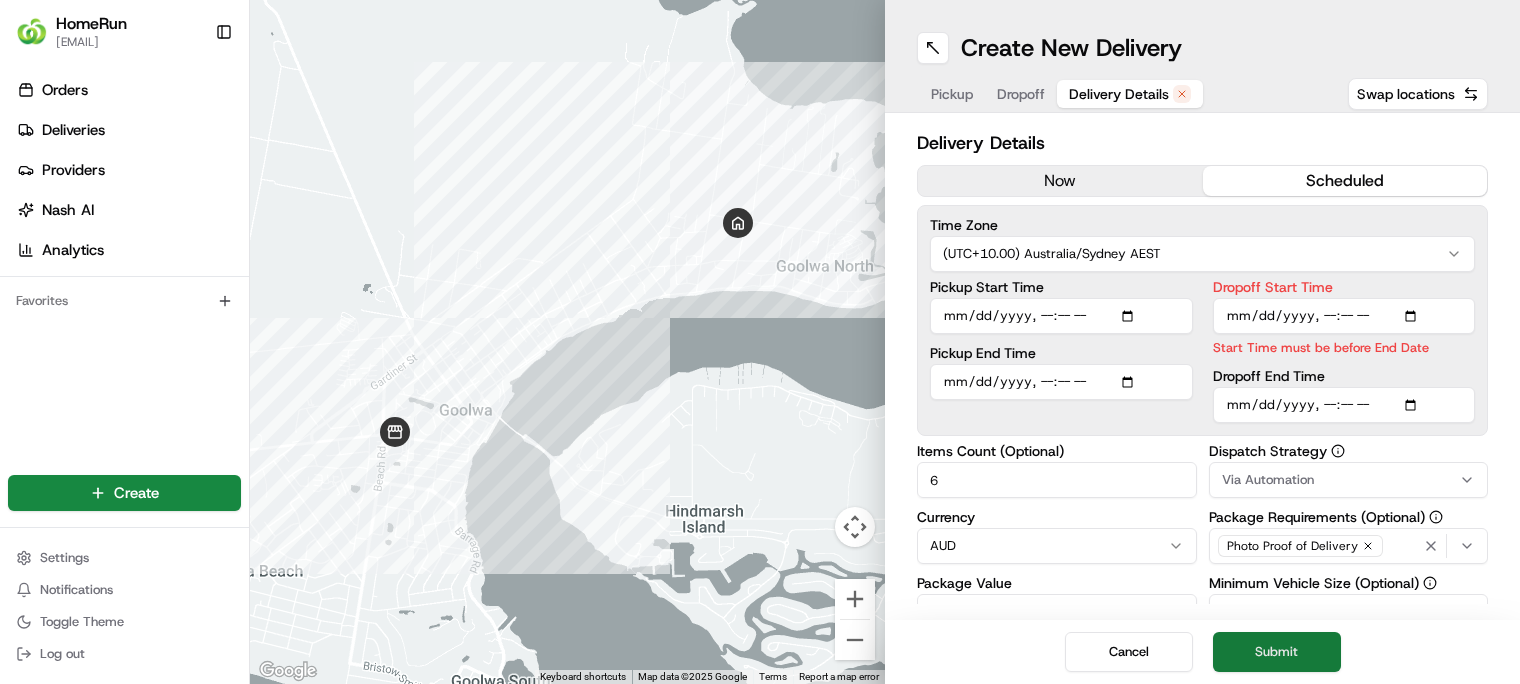 click on "Submit" at bounding box center [1277, 652] 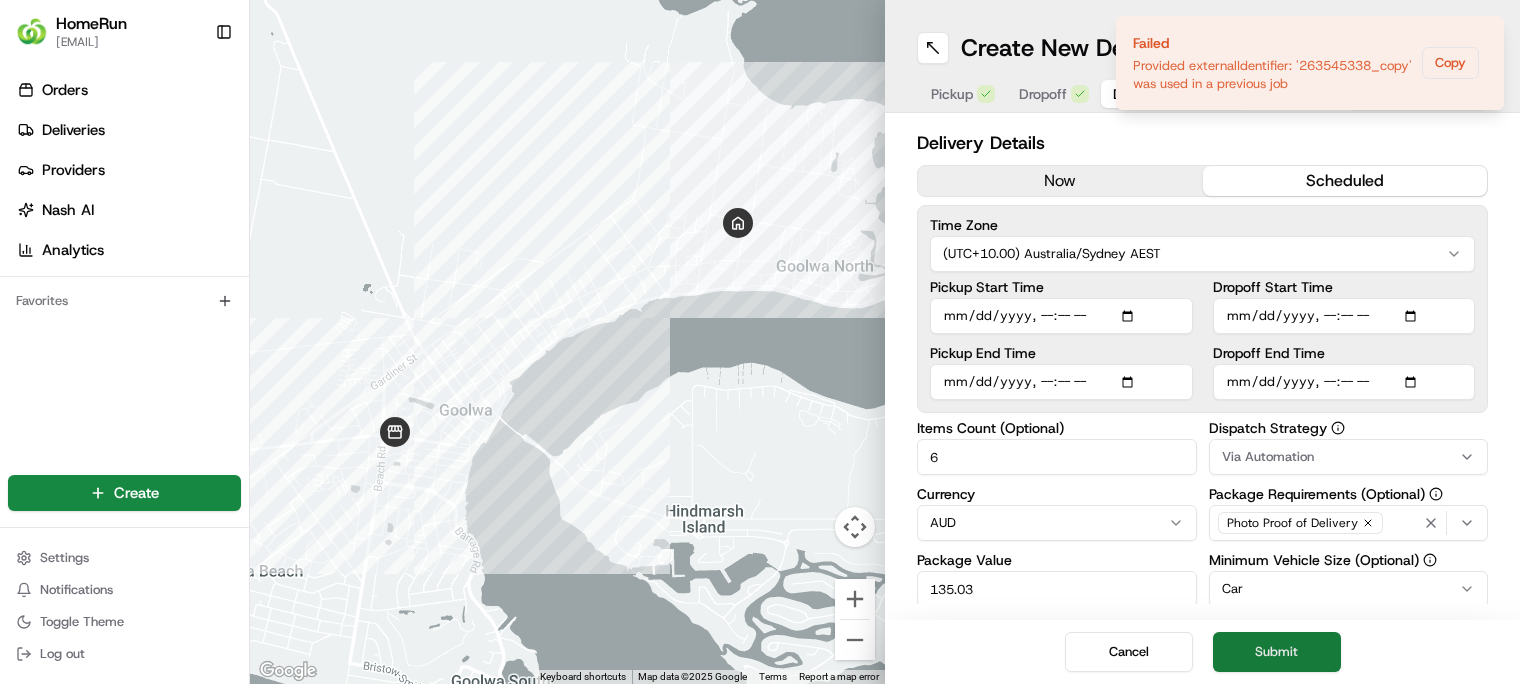 click on "Submit" at bounding box center (1277, 652) 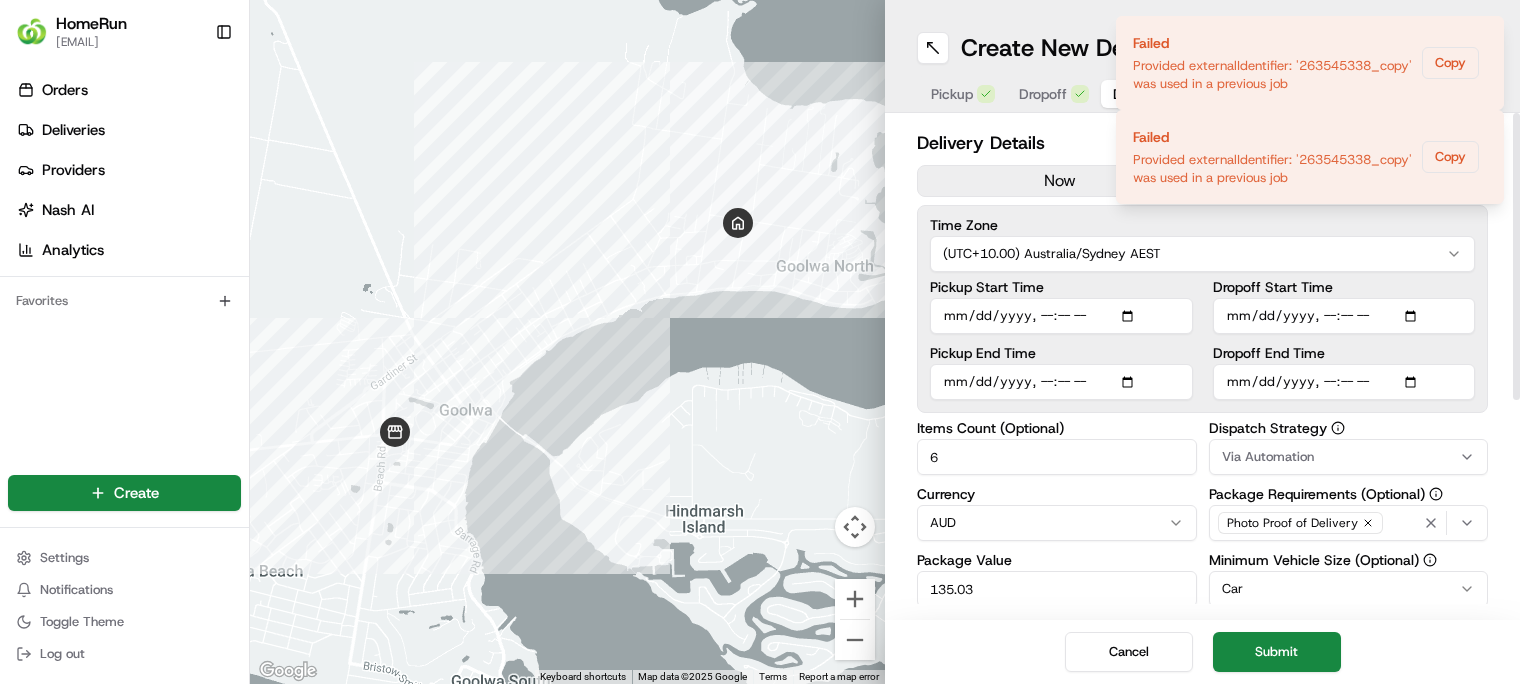 click on "Pickup Start Time" at bounding box center (1061, 316) 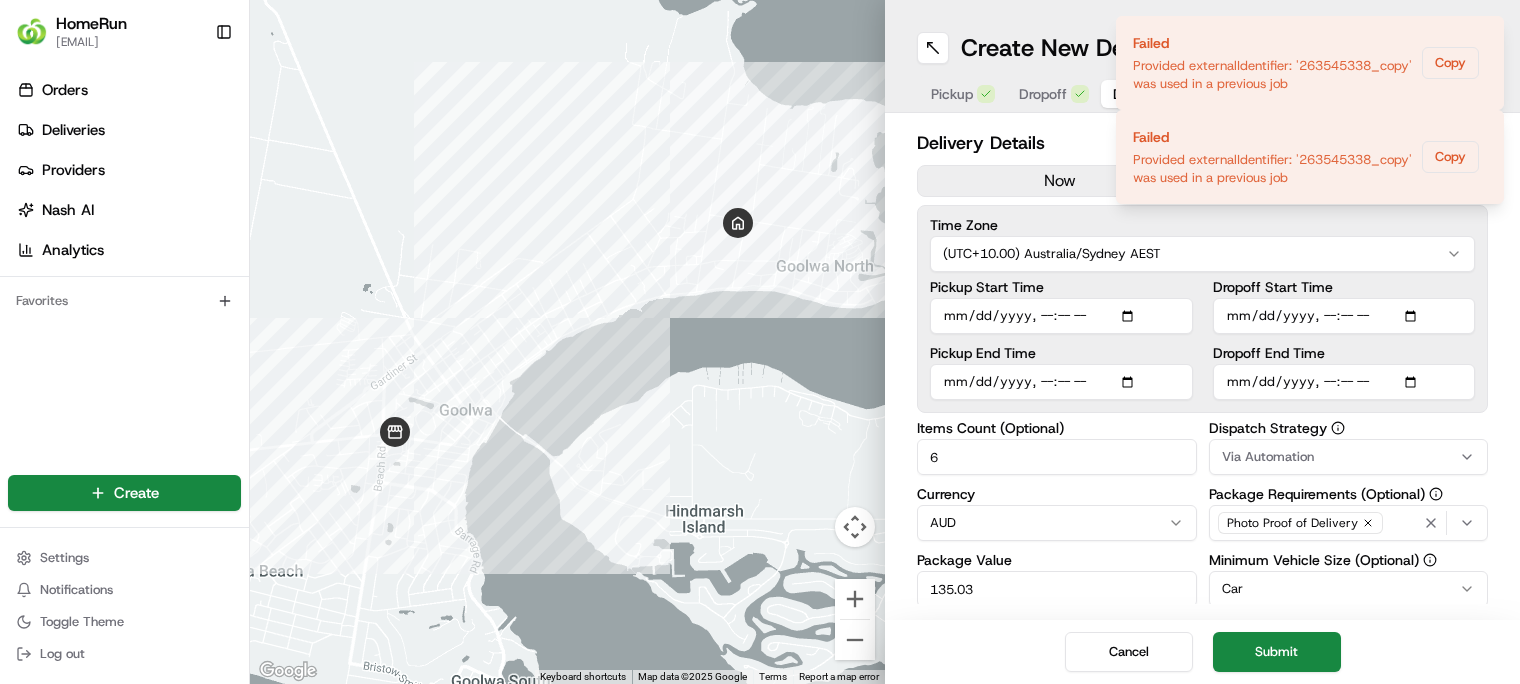 click on "Submit" at bounding box center (1277, 652) 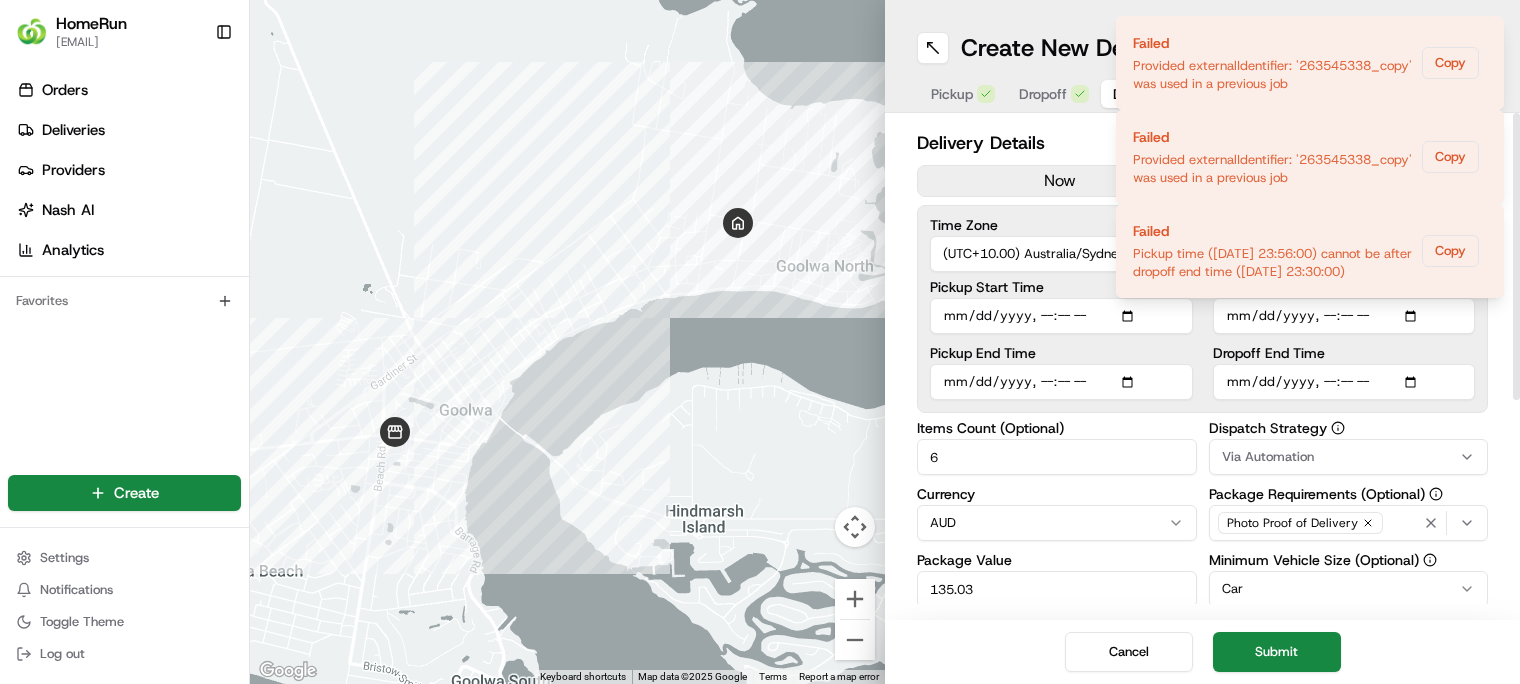 click on "Pickup Start Time" at bounding box center [1061, 316] 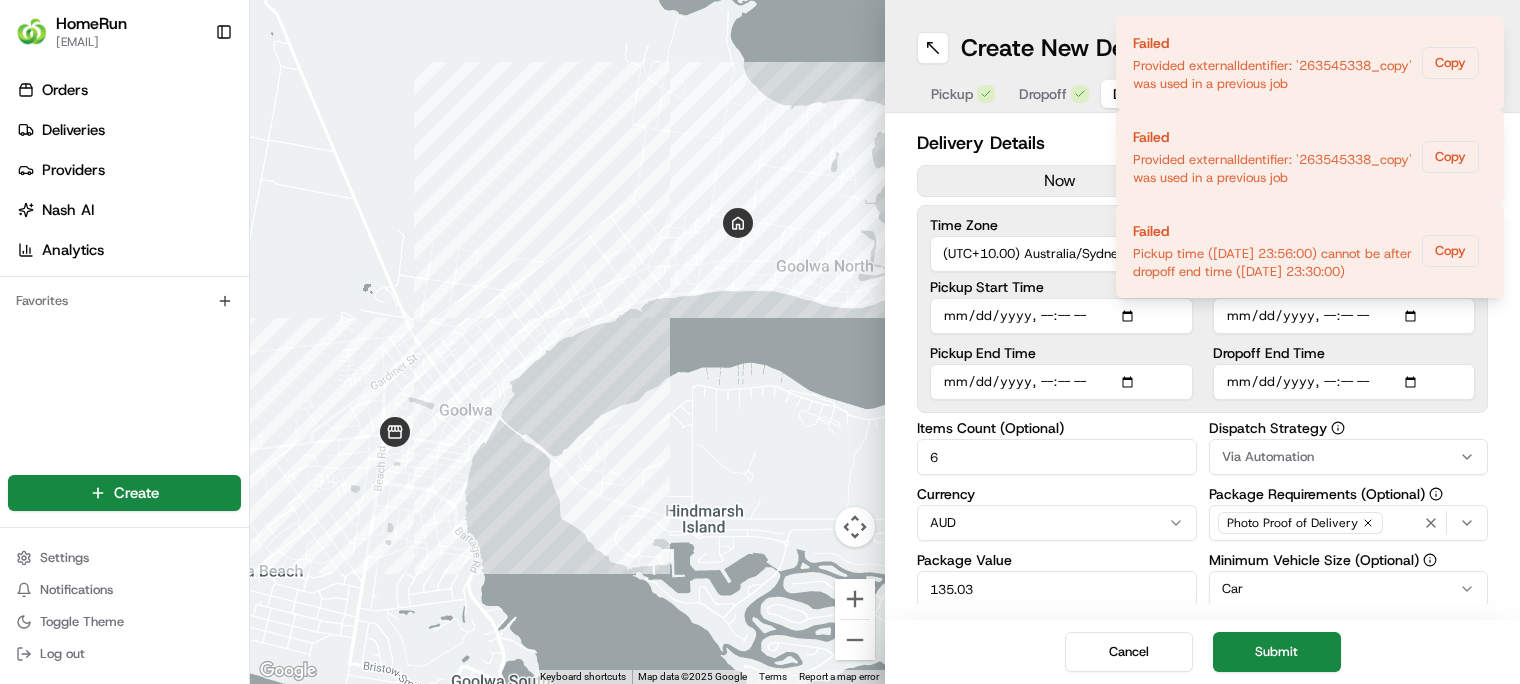 click on "Failed Provided externalIdentifier: '263545338_copy' was used in a previous job Copy Failed Provided externalIdentifier: '263545338_copy' was used in a previous job Copy Failed Pickup time (2025-08-06 23:56:00) cannot be after dropoff end time (2025-08-06 23:30:00) Copy" at bounding box center [1310, 157] 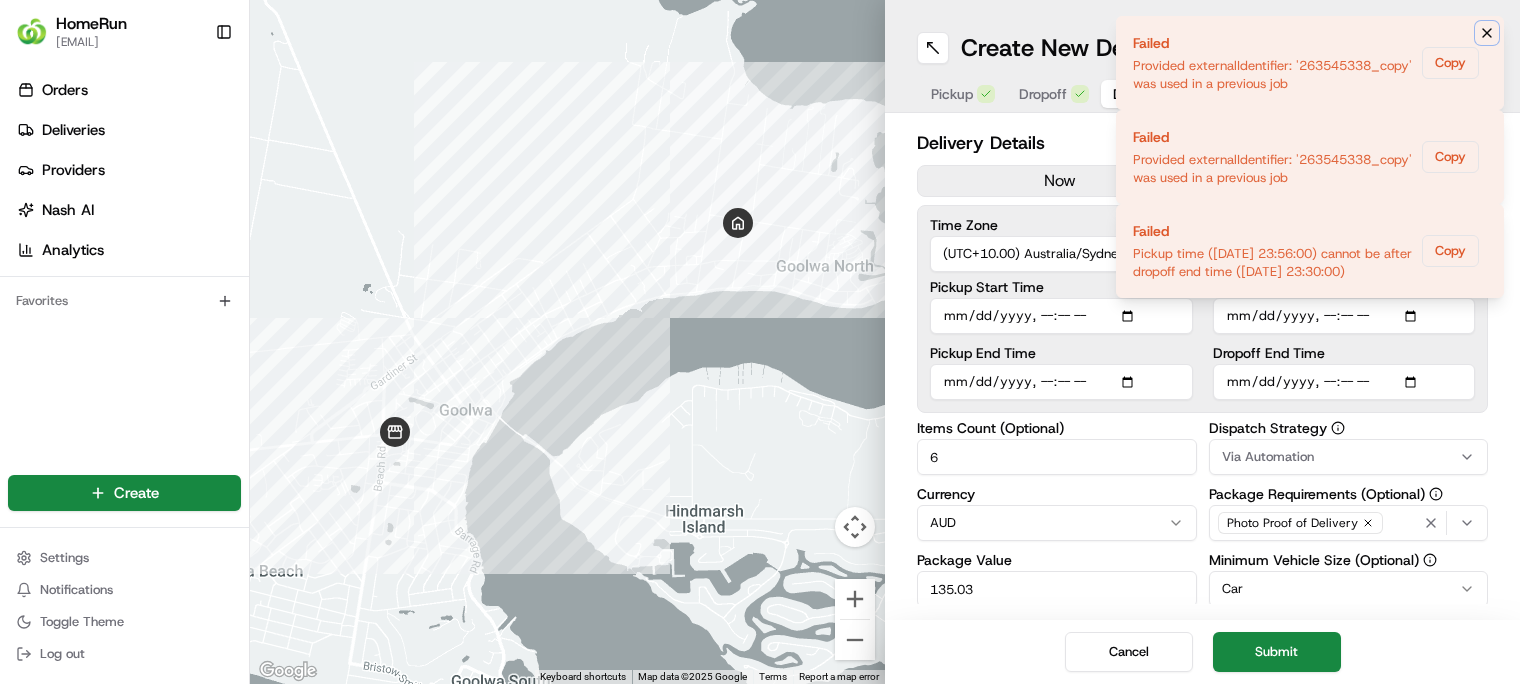 click 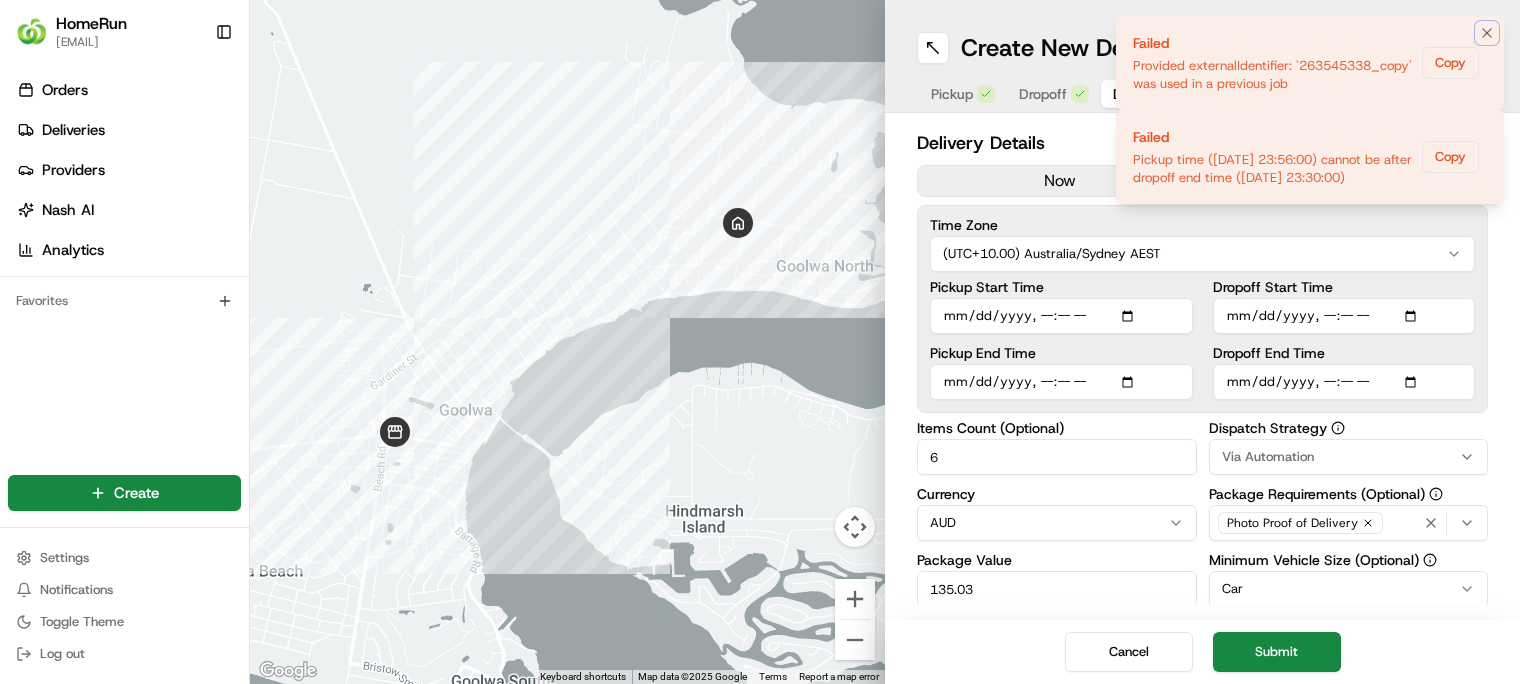 click 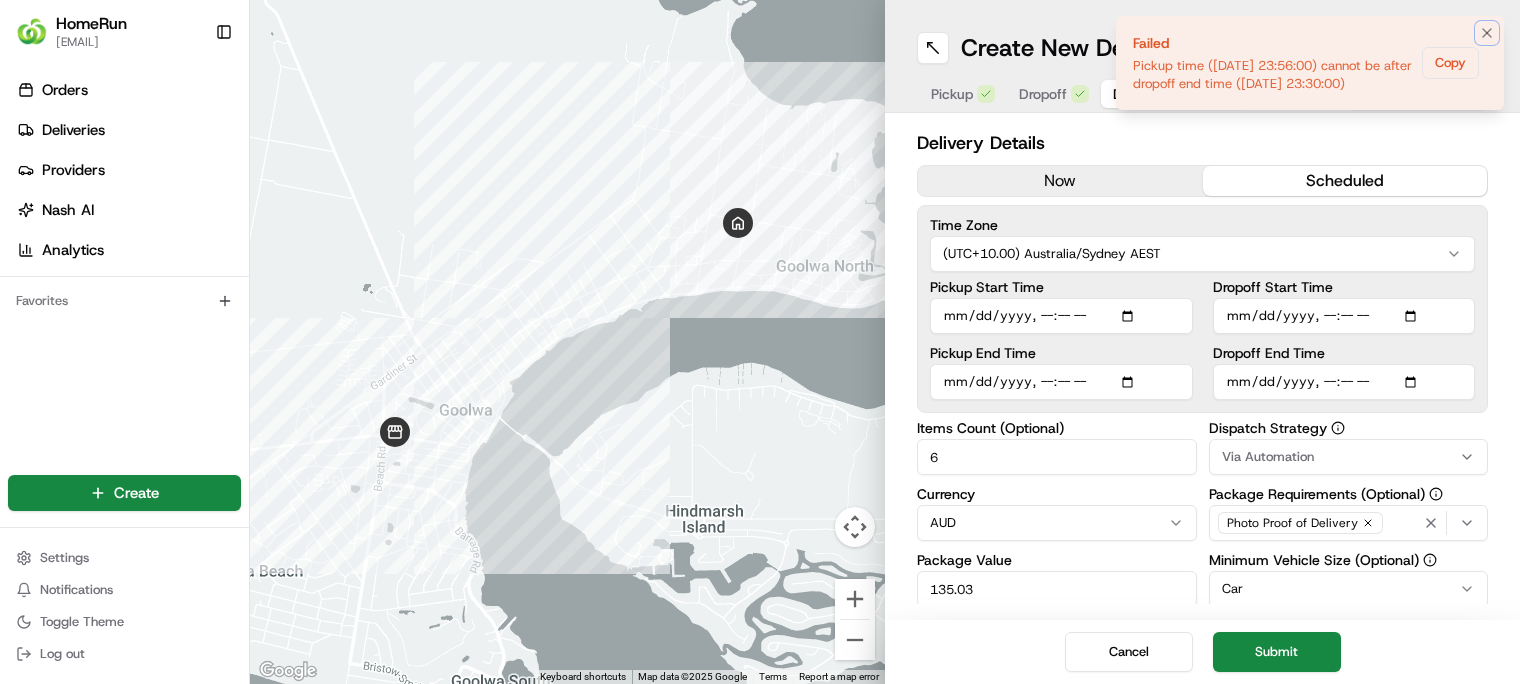 click 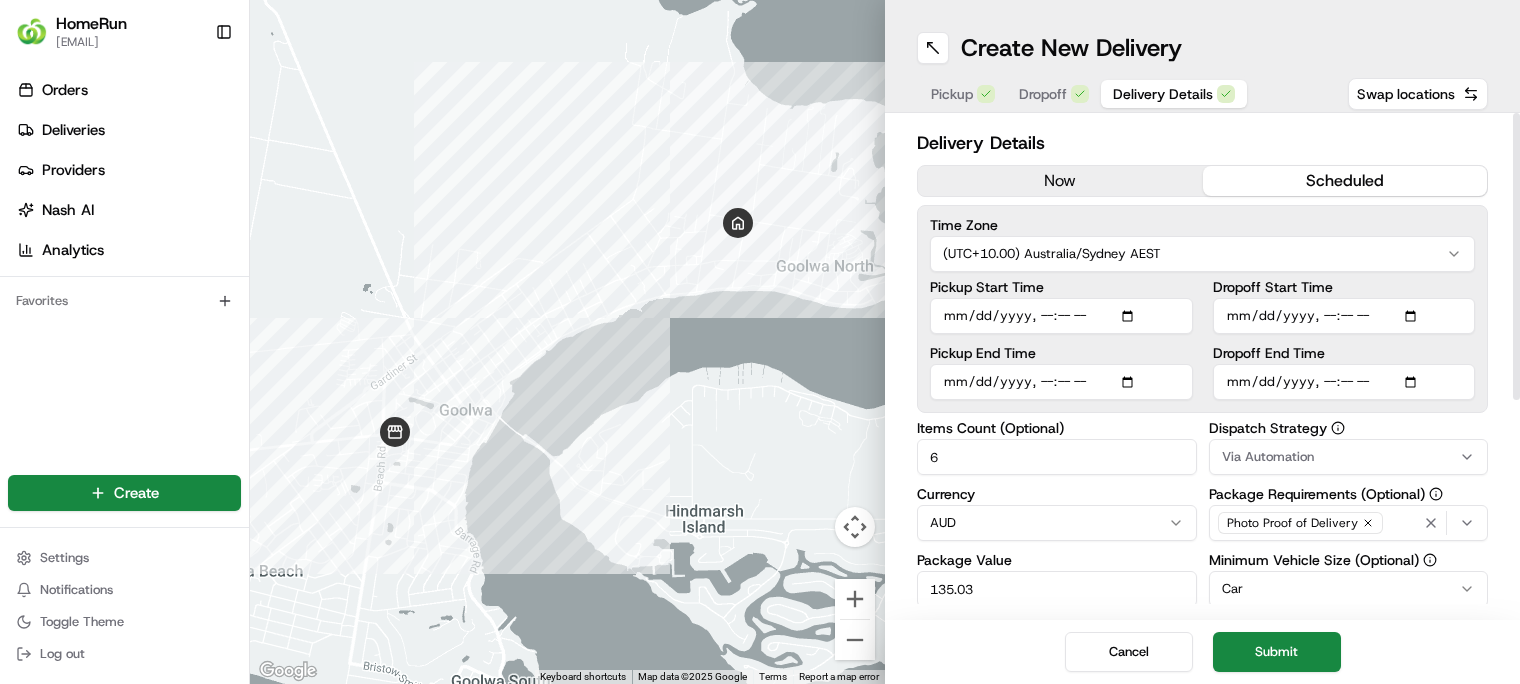 click on "Pickup Start Time" at bounding box center (1061, 316) 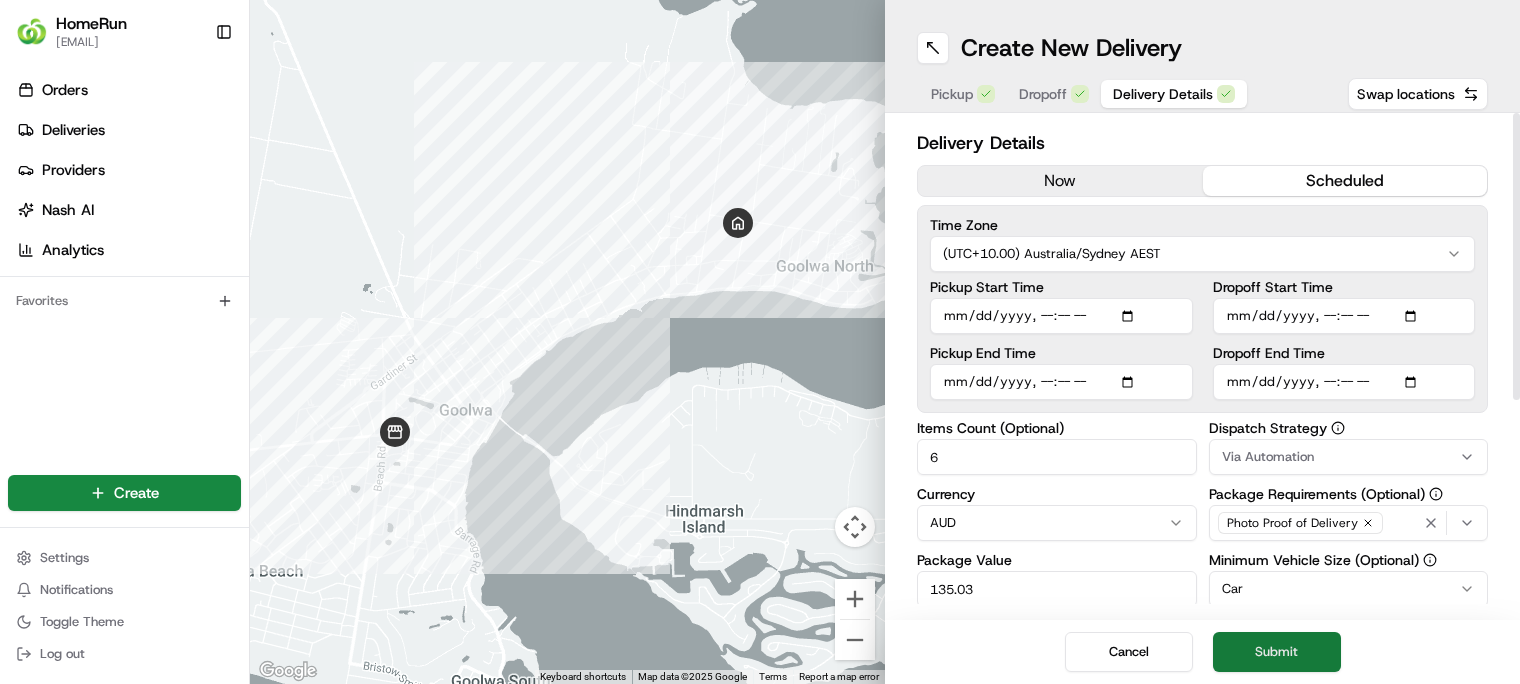 click on "Submit" at bounding box center [1277, 652] 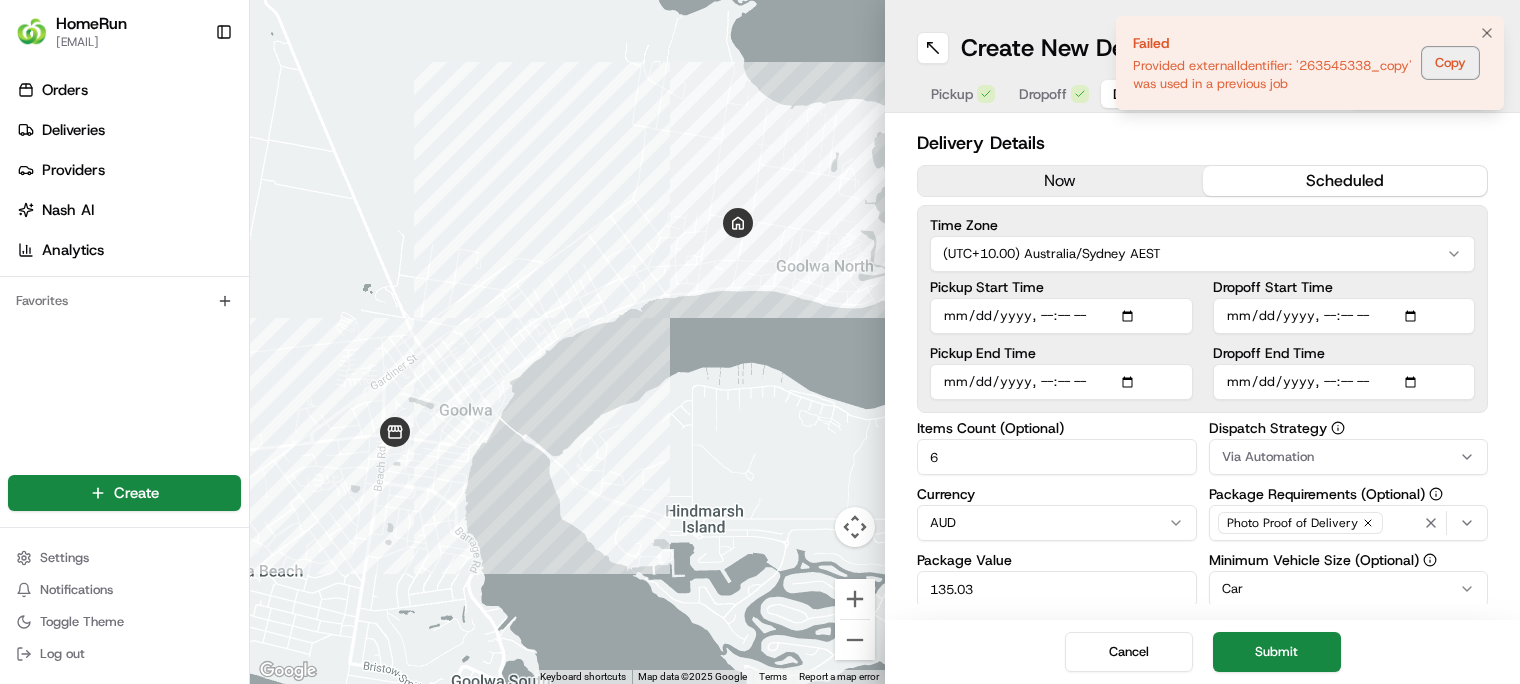 click on "Copy" at bounding box center (1450, 63) 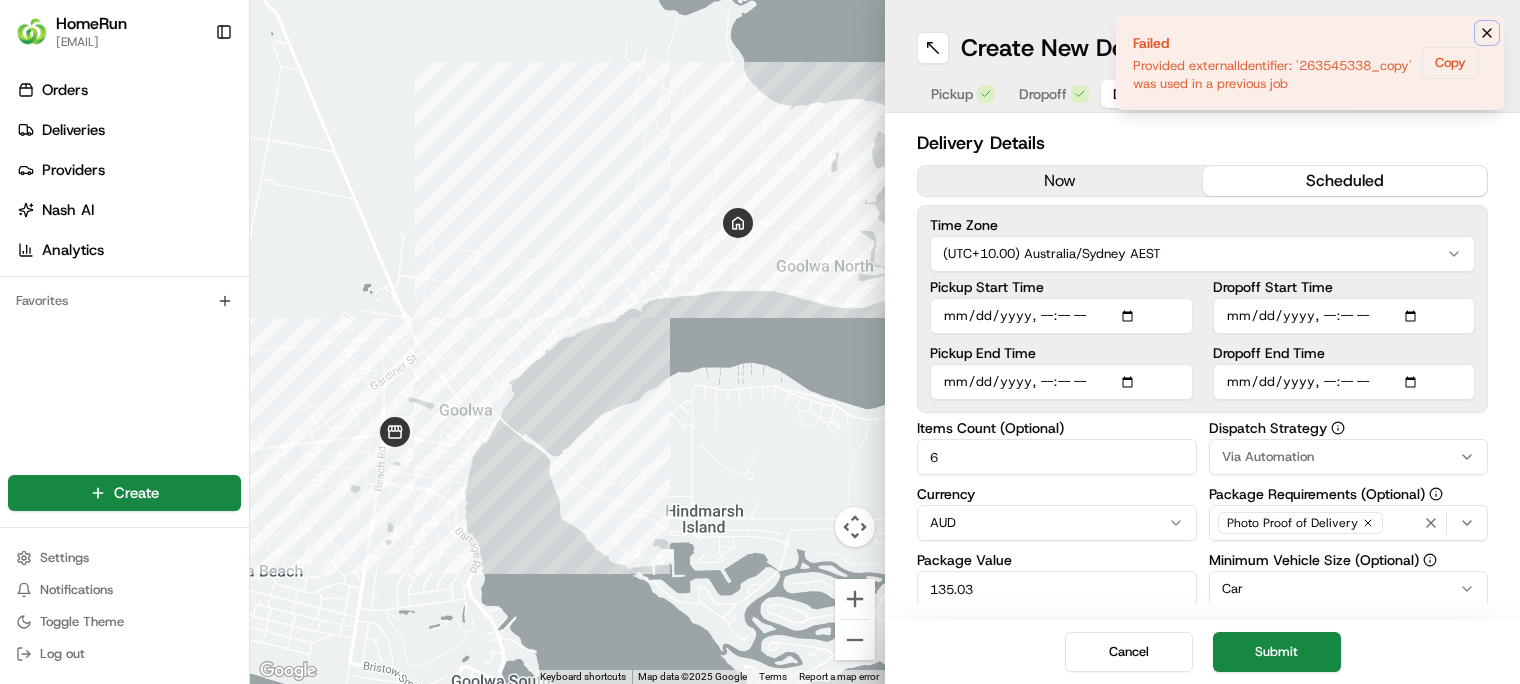 click 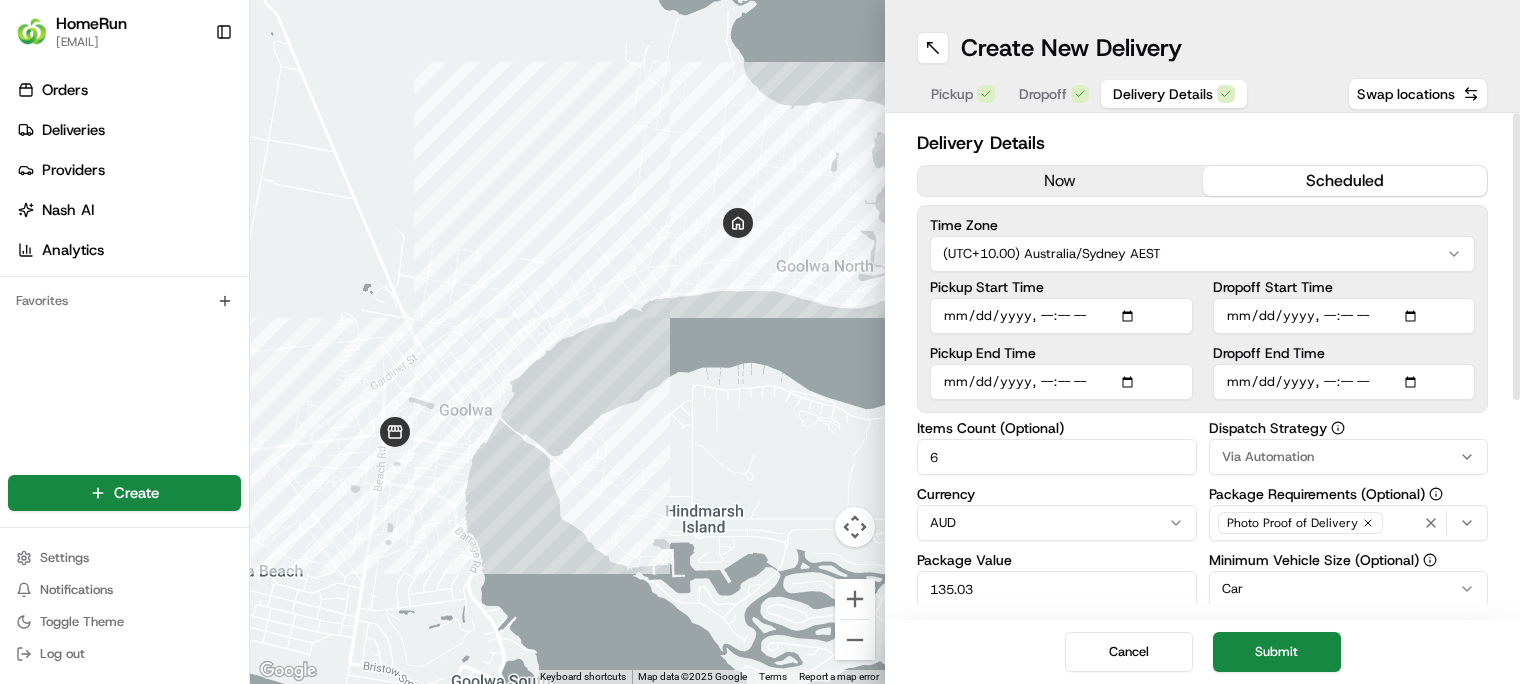 click on "Pickup Start Time" at bounding box center [1061, 316] 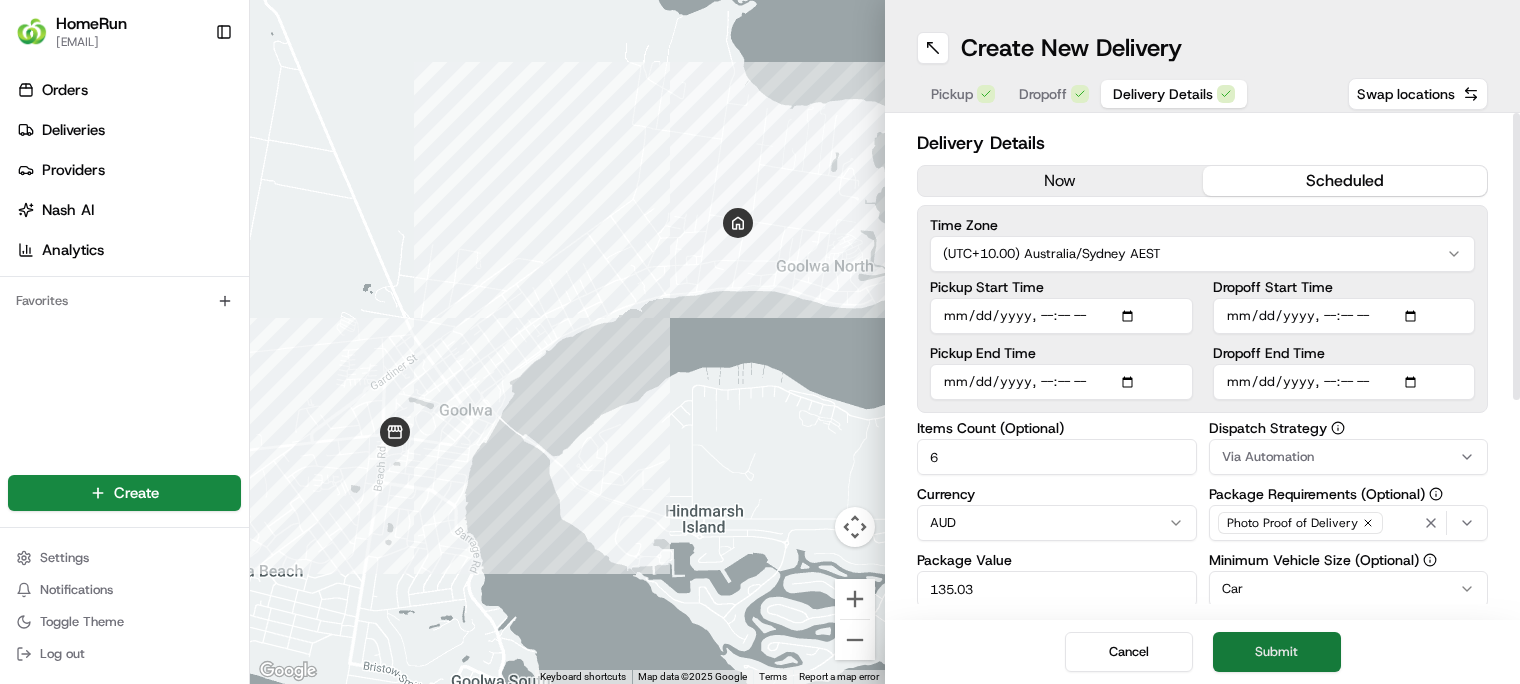click on "Submit" at bounding box center (1277, 652) 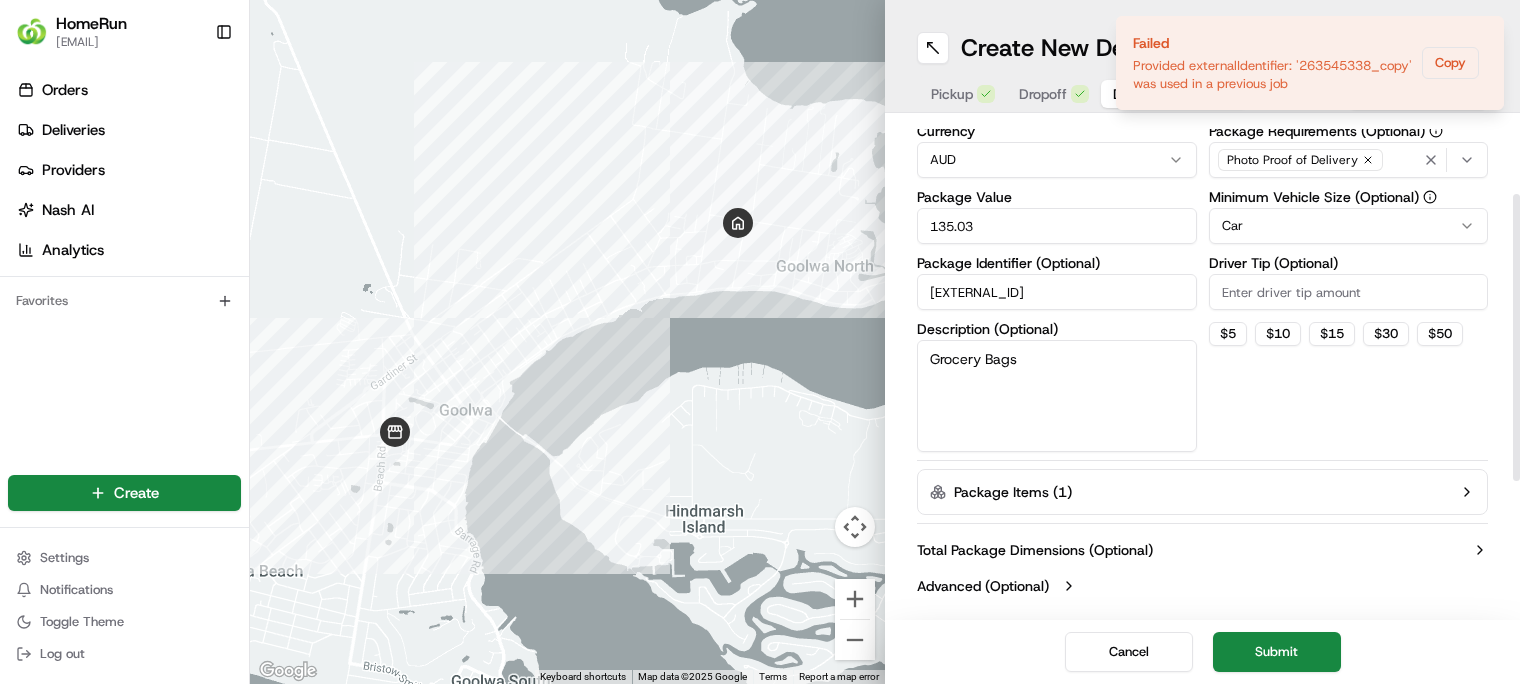scroll, scrollTop: 0, scrollLeft: 0, axis: both 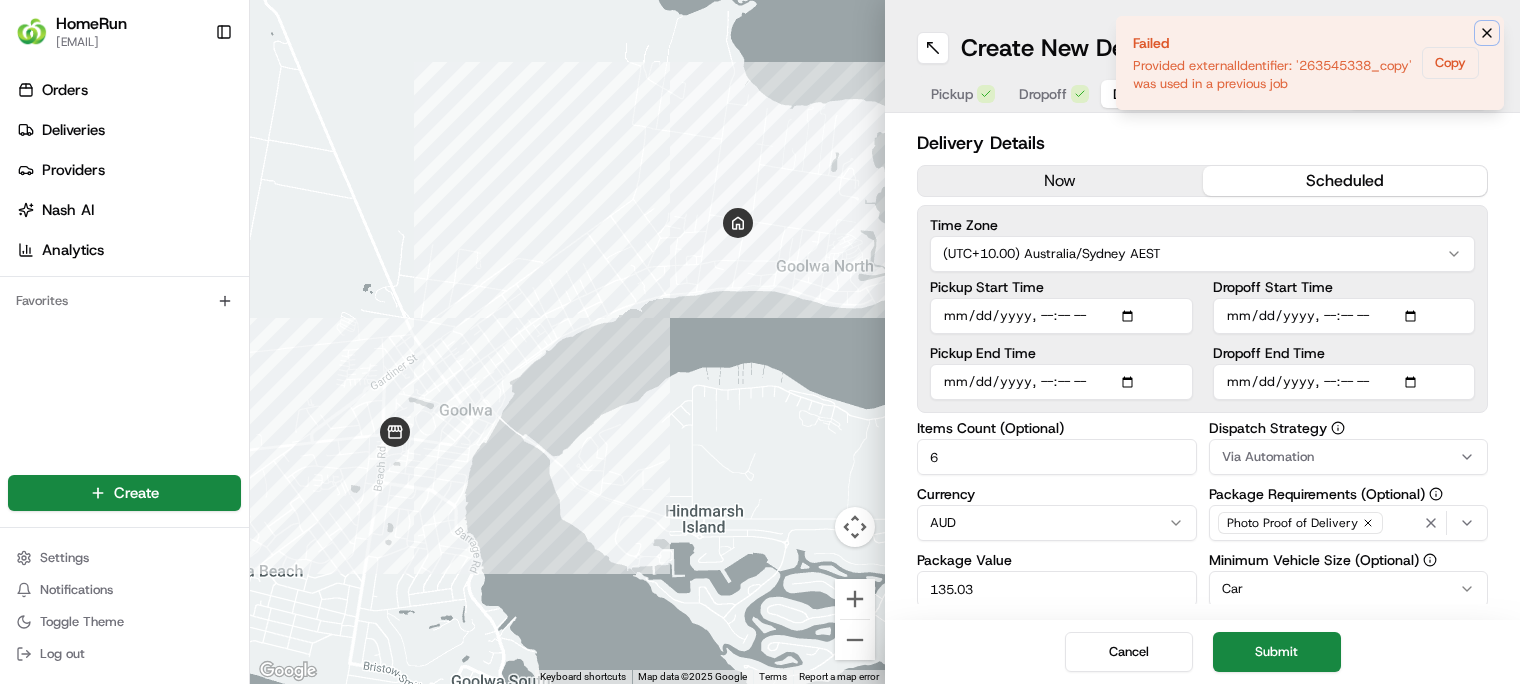 click 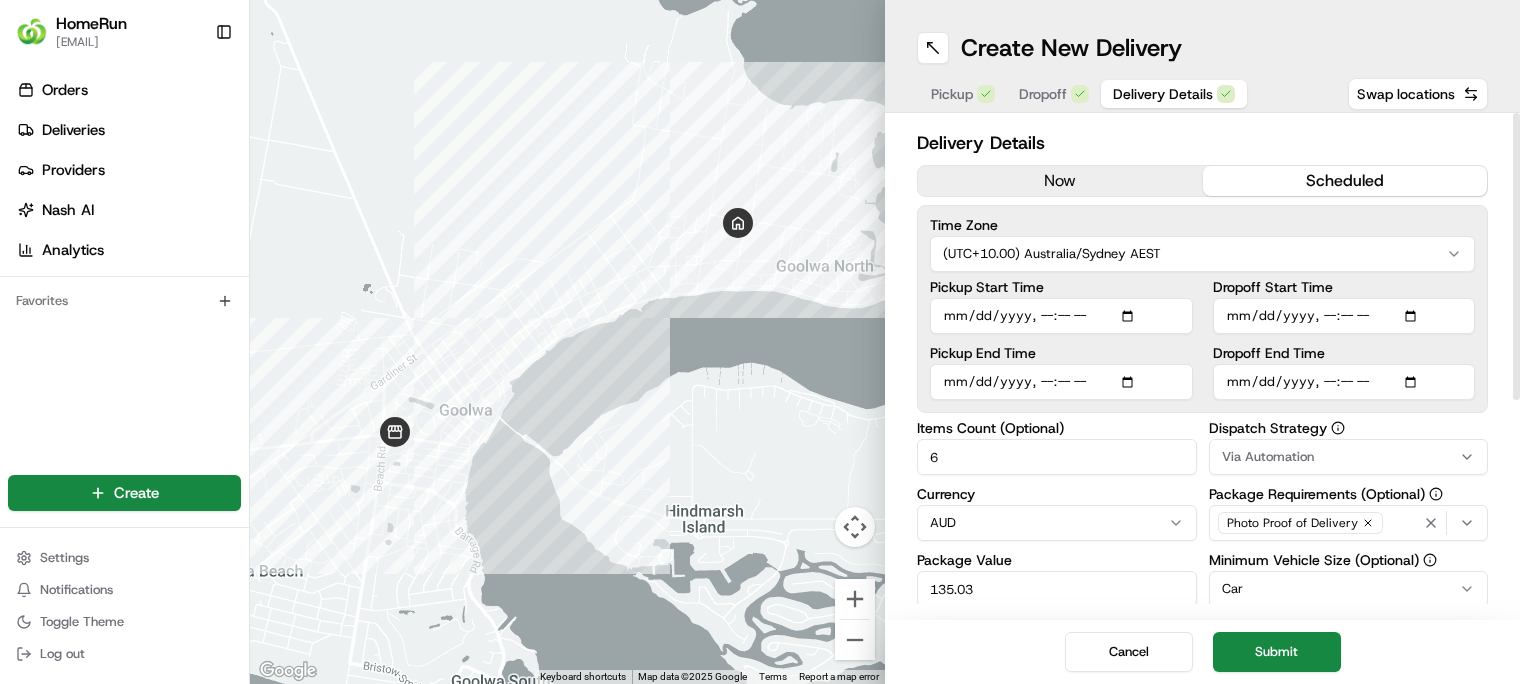 click on "Pickup Start Time" at bounding box center [1061, 316] 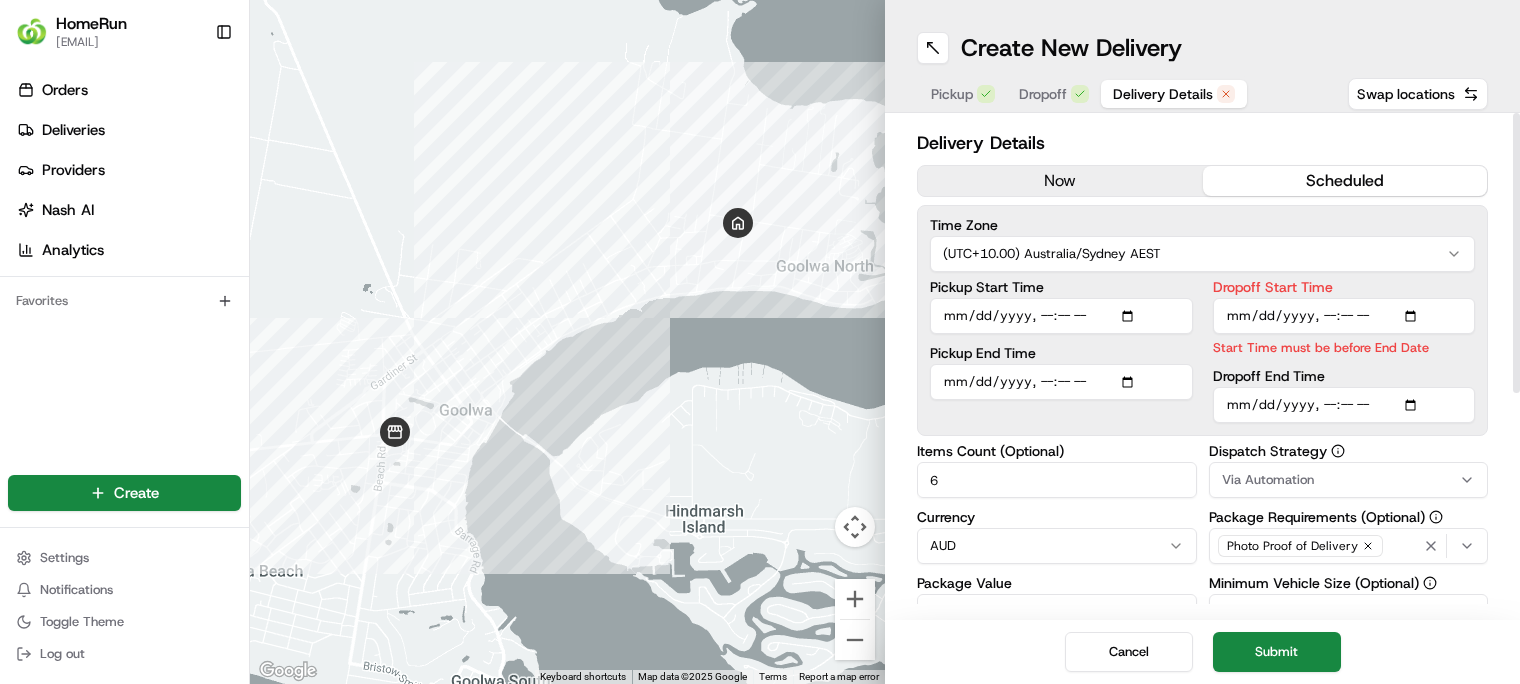 type on "2025-08-07T11:25" 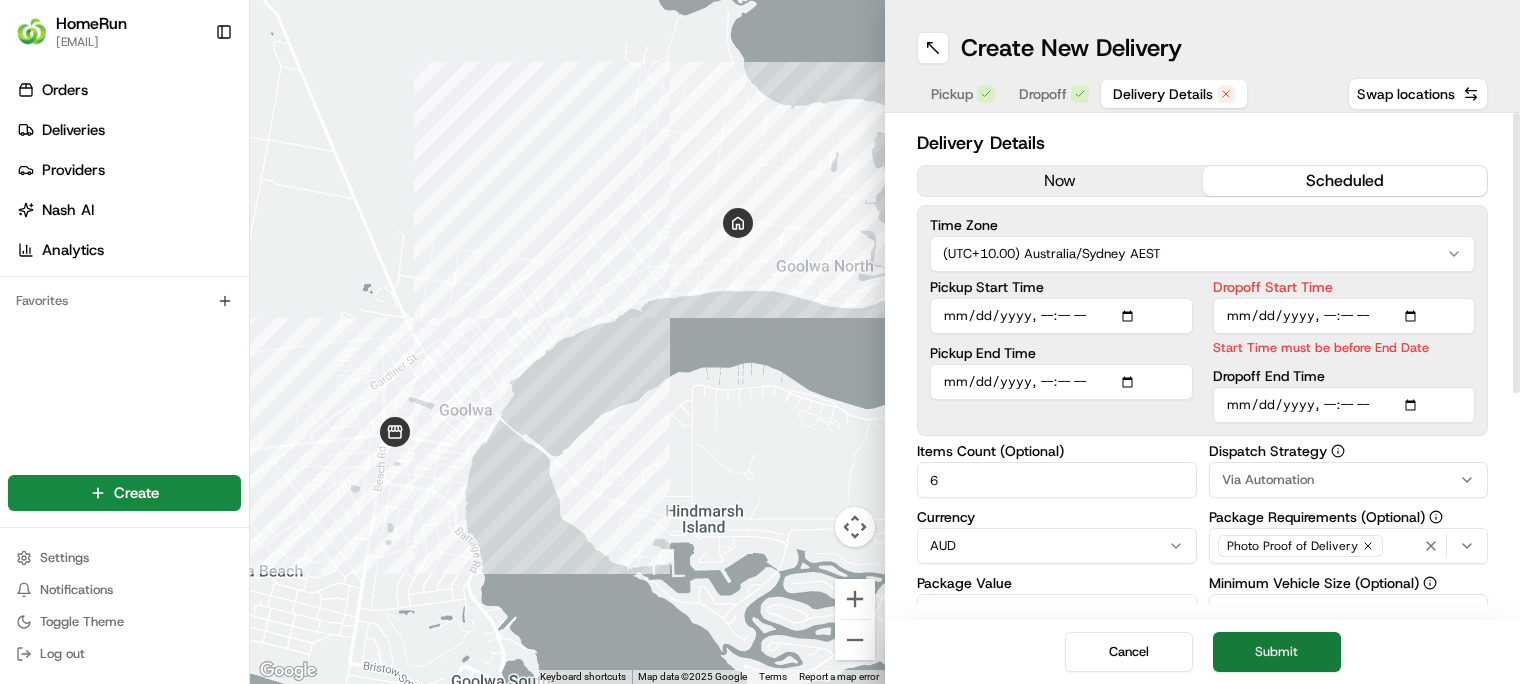 click on "Submit" at bounding box center [1277, 652] 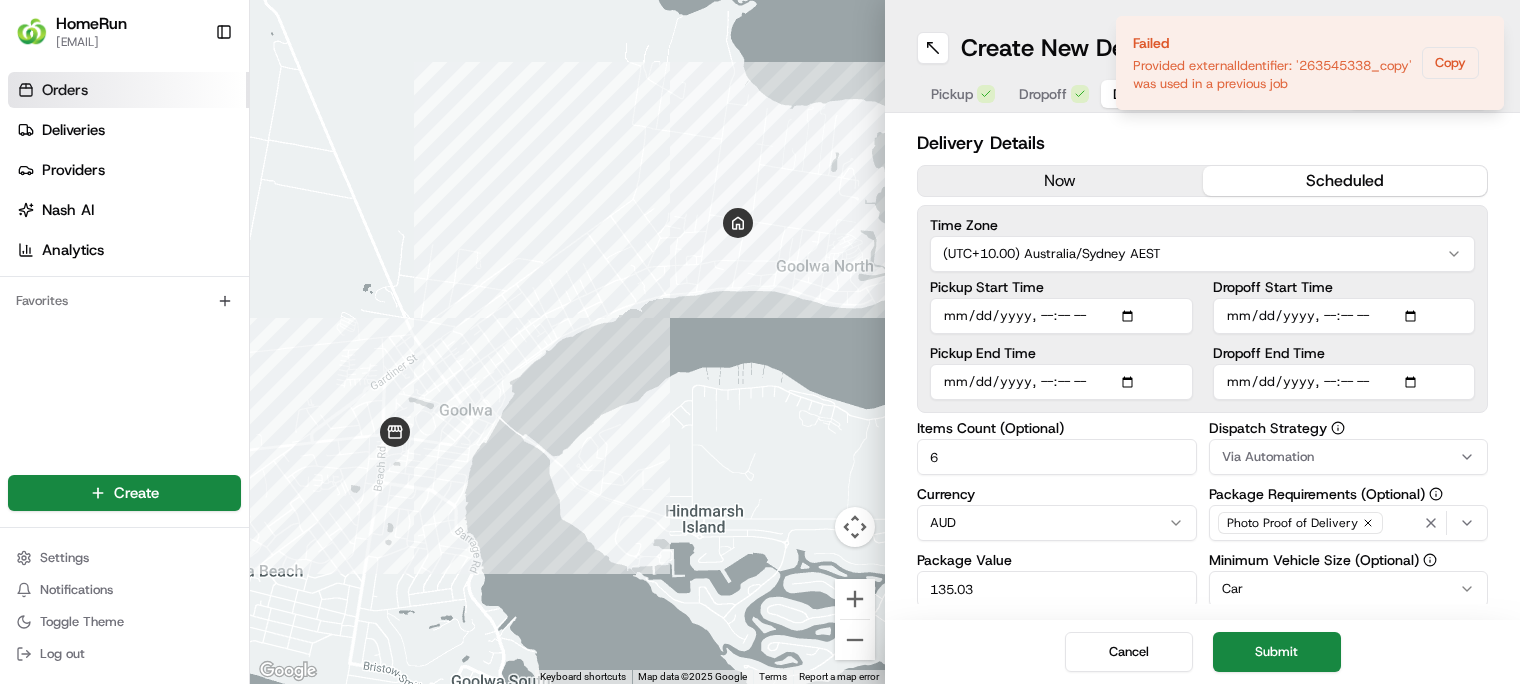 click on "Orders" at bounding box center [65, 90] 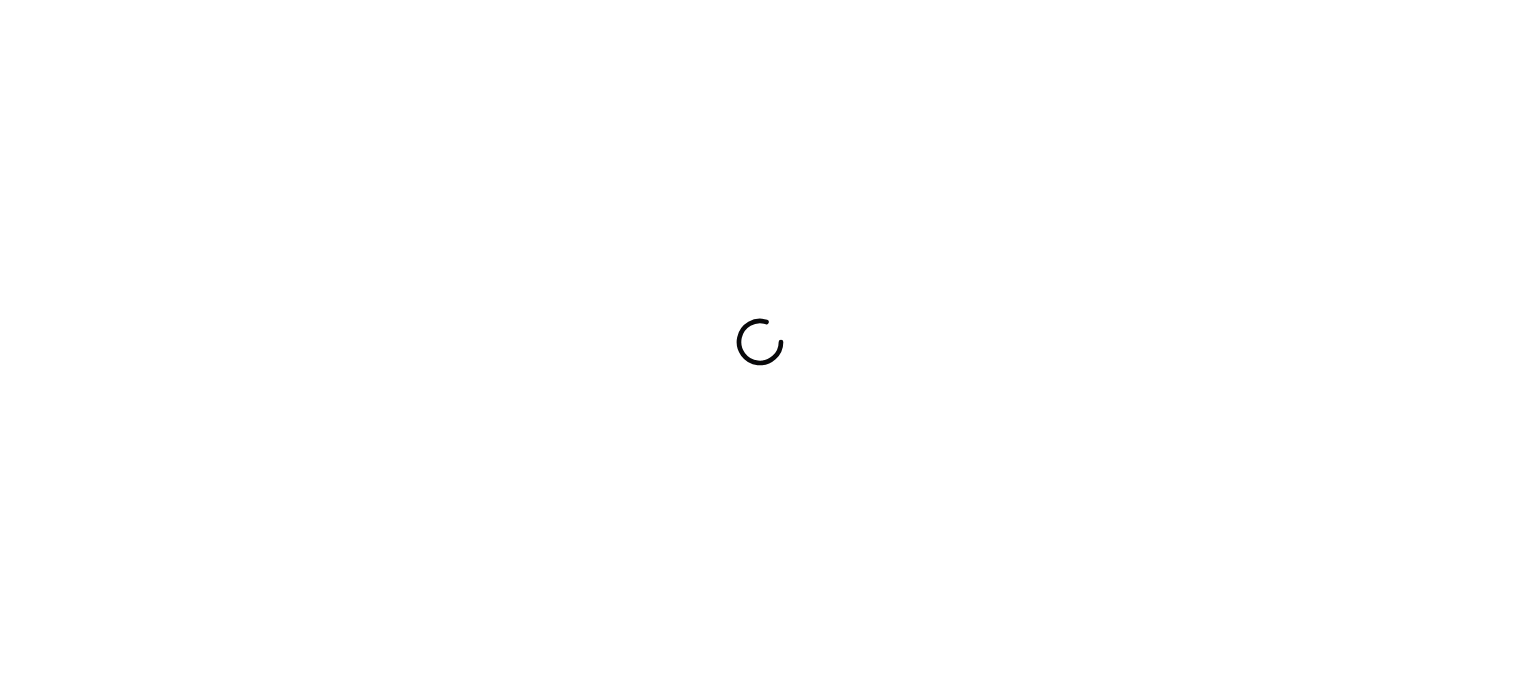 scroll, scrollTop: 0, scrollLeft: 0, axis: both 